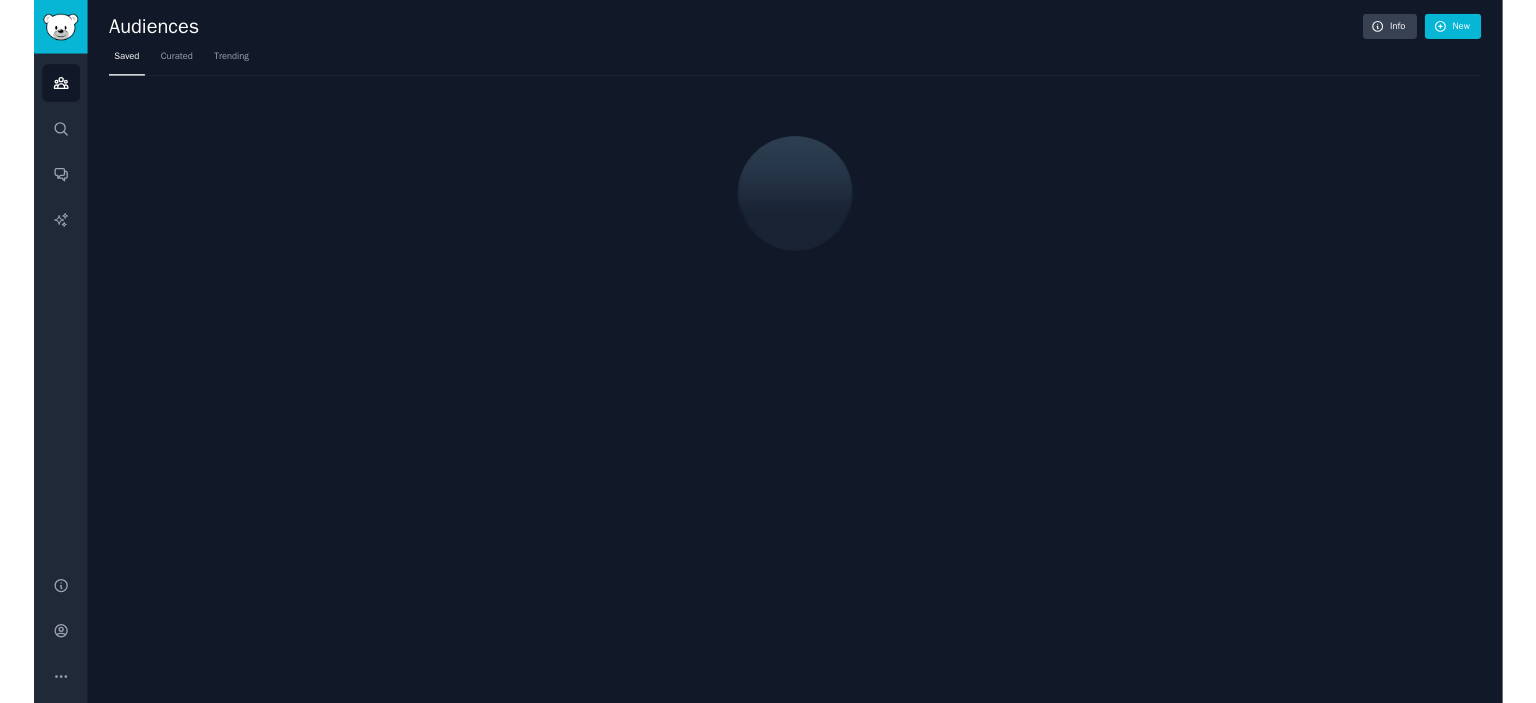 scroll, scrollTop: 0, scrollLeft: 0, axis: both 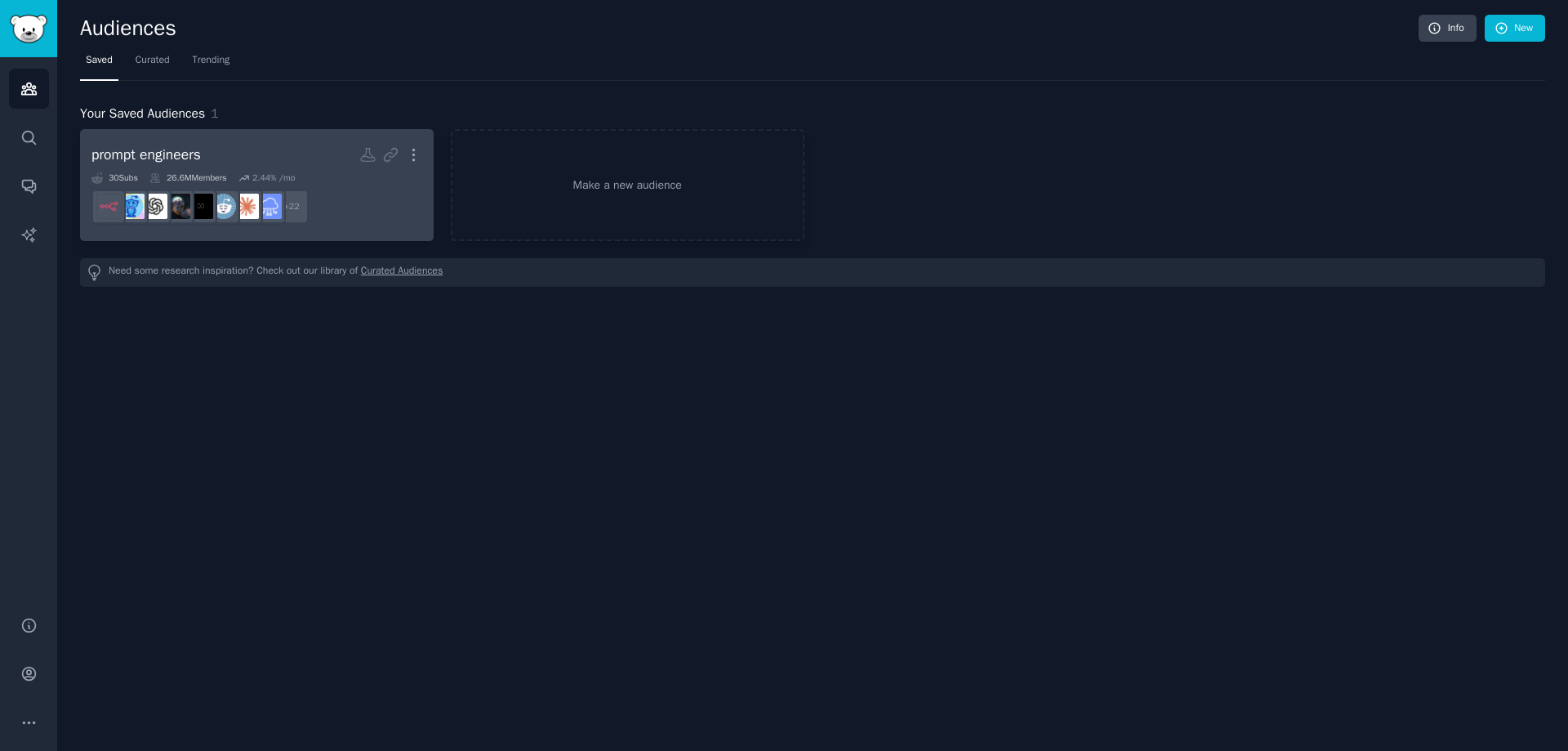 click on "prompt engineers More" at bounding box center [256, 154] 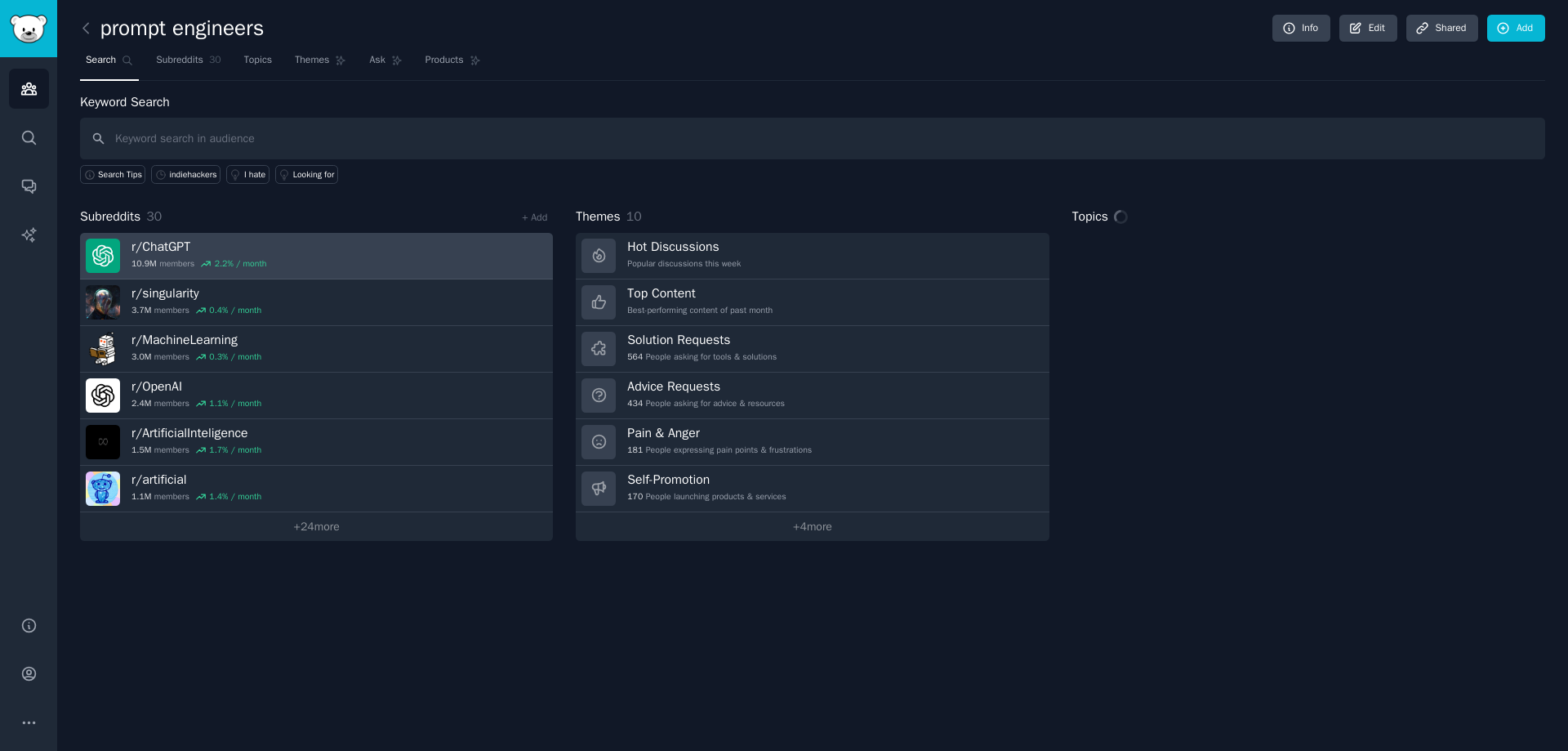click on "r/ ChatGPT" at bounding box center (198, 247) 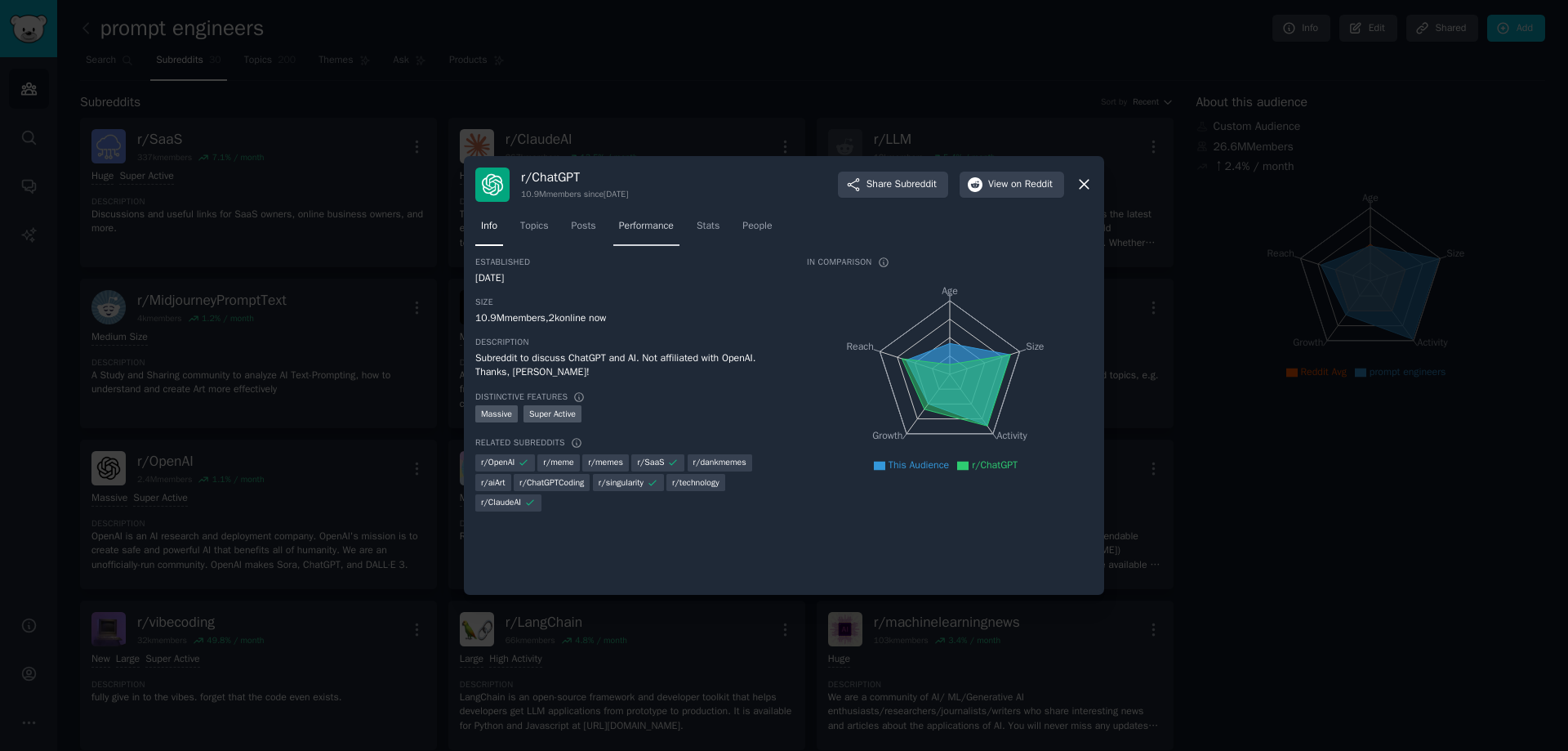 click on "Performance" at bounding box center [646, 230] 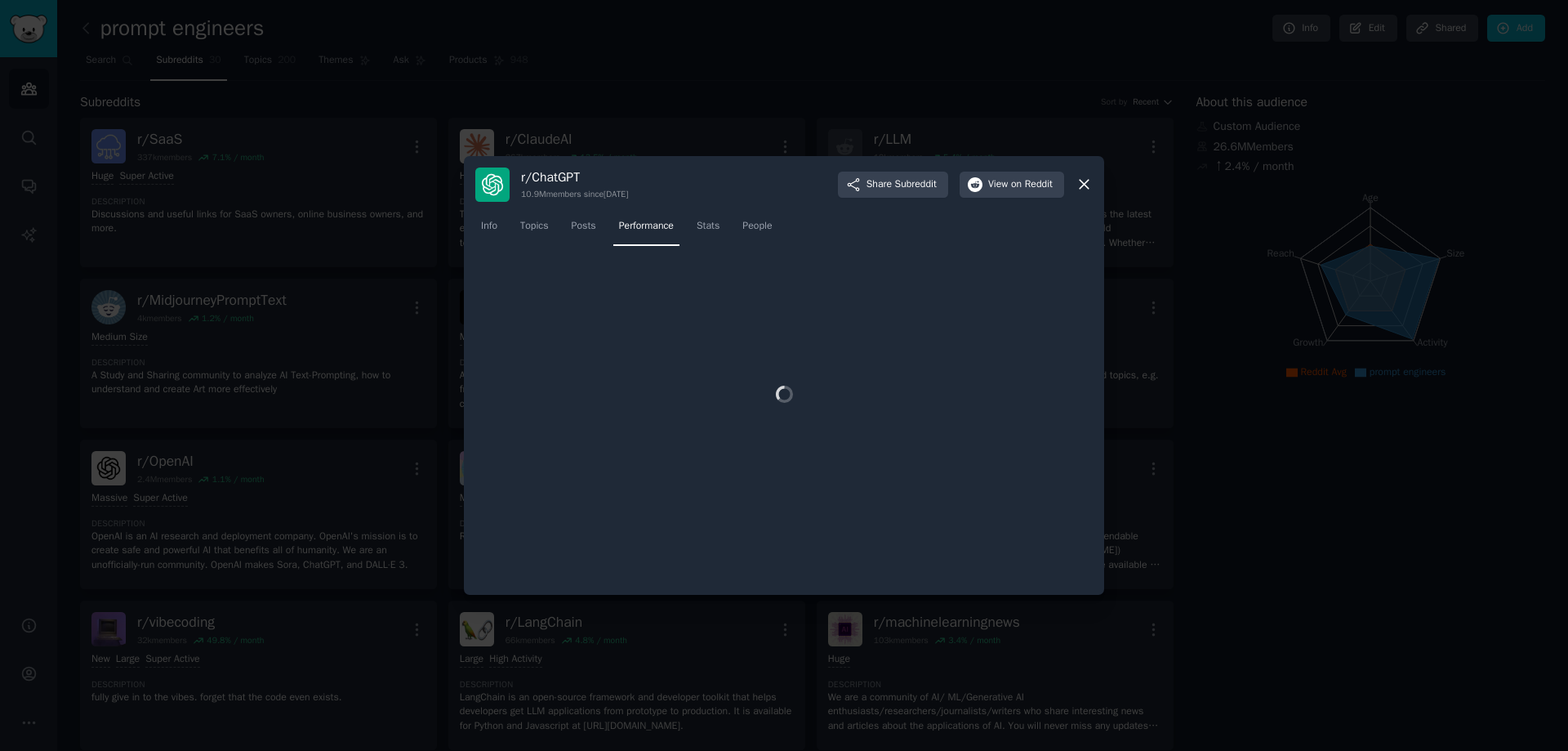 click on "Performance" at bounding box center (646, 226) 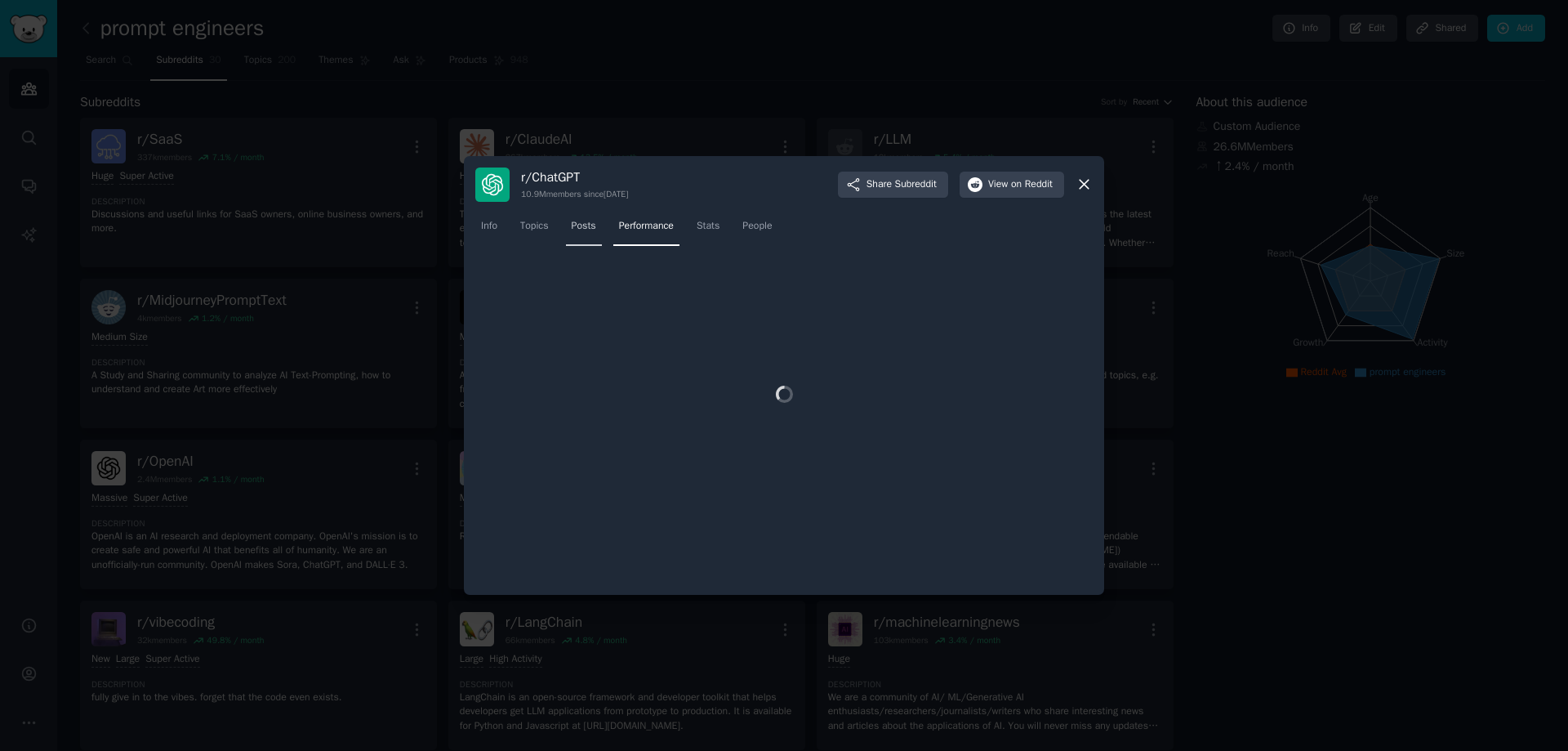 click on "r/ ChatGPT 10.9M  members since  12/01/2022 Share  Subreddit View  on Reddit Info Topics Posts Performance Stats People" at bounding box center [784, 376] 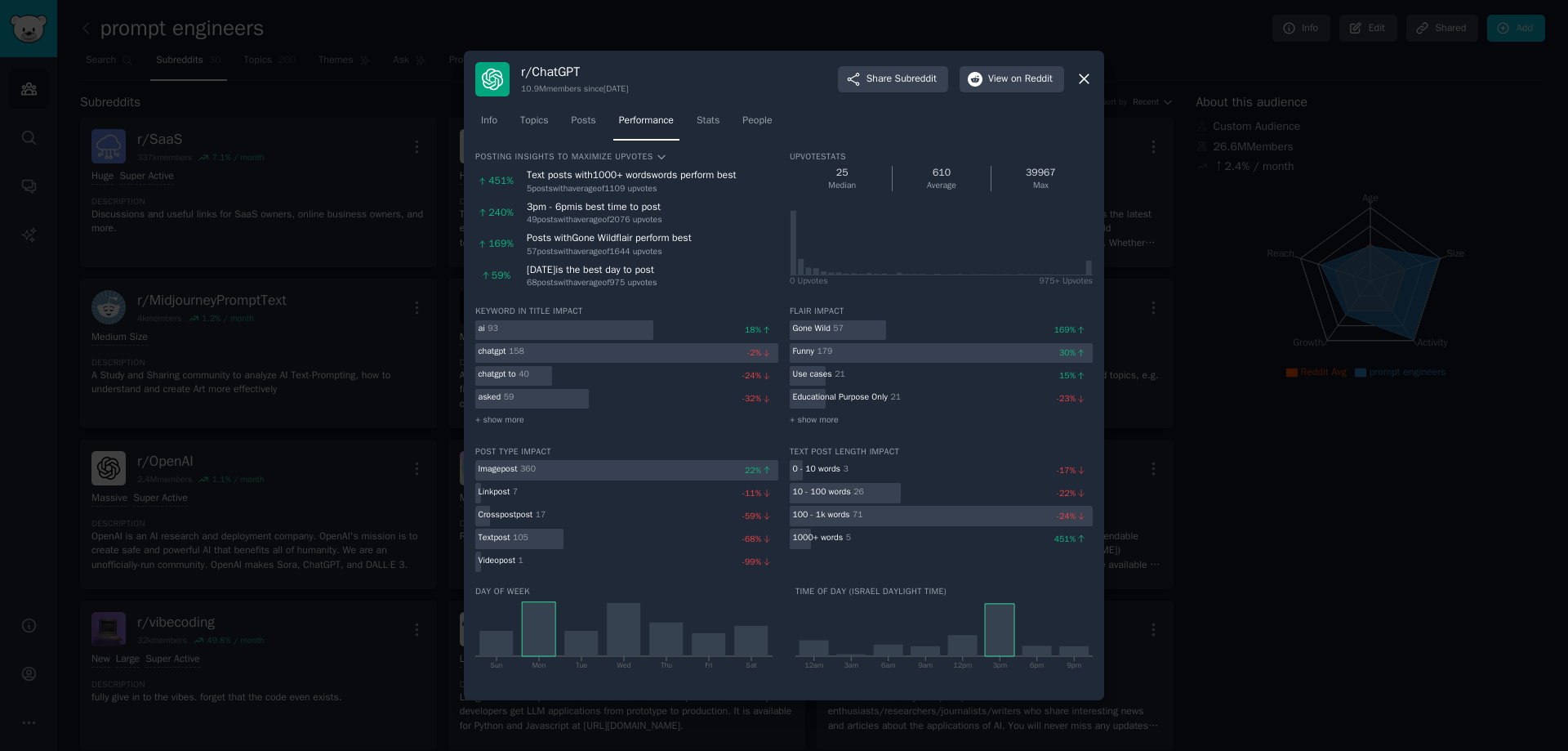 click on "Performance" at bounding box center [646, 121] 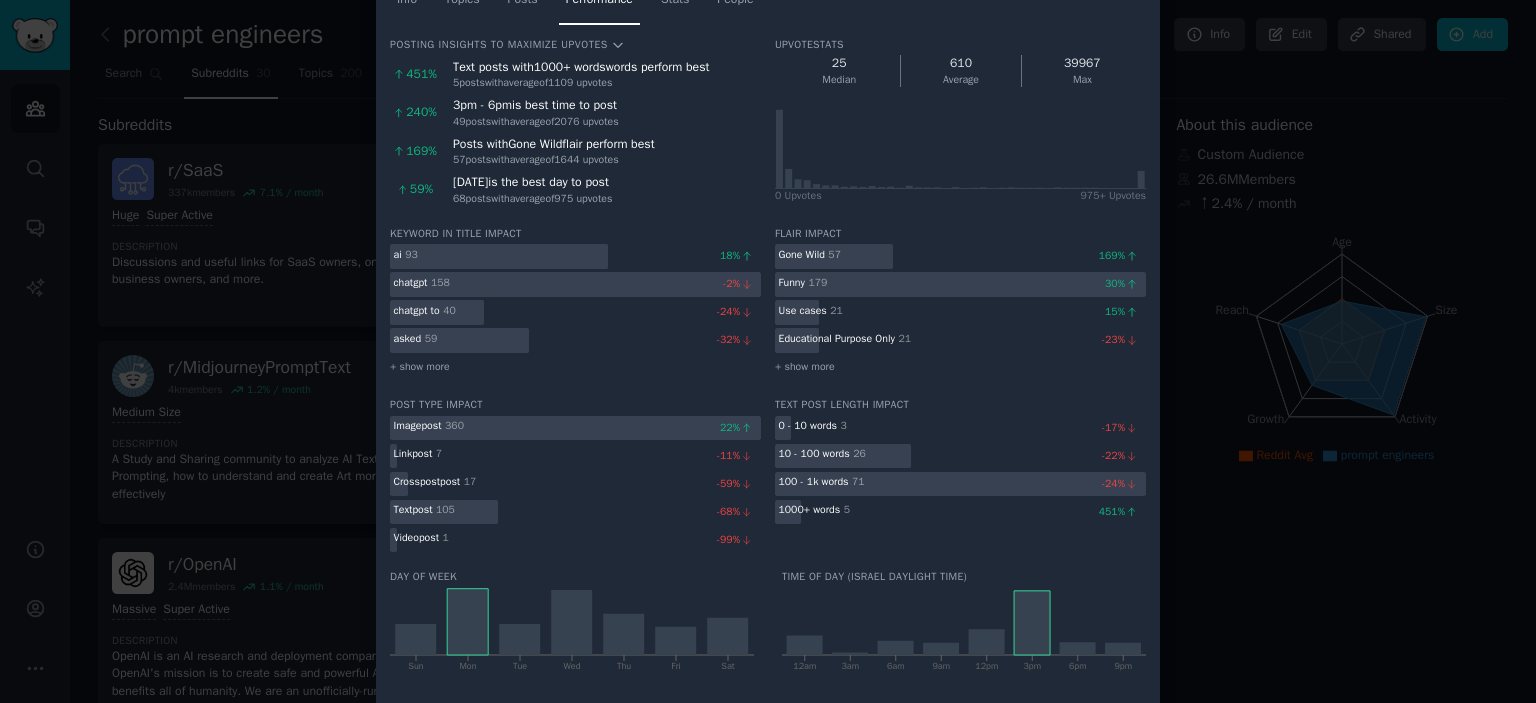 scroll, scrollTop: 0, scrollLeft: 0, axis: both 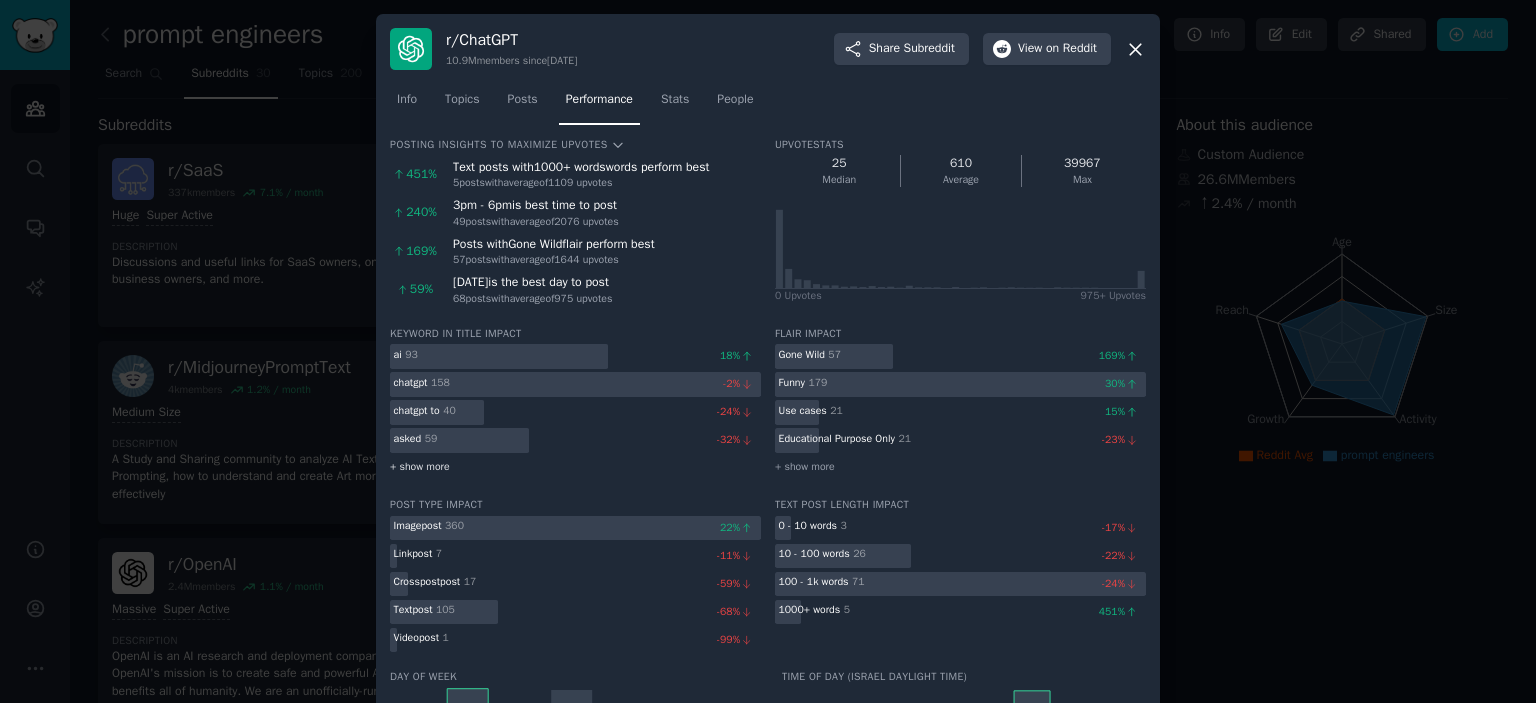 click on "+ show more" at bounding box center [420, 467] 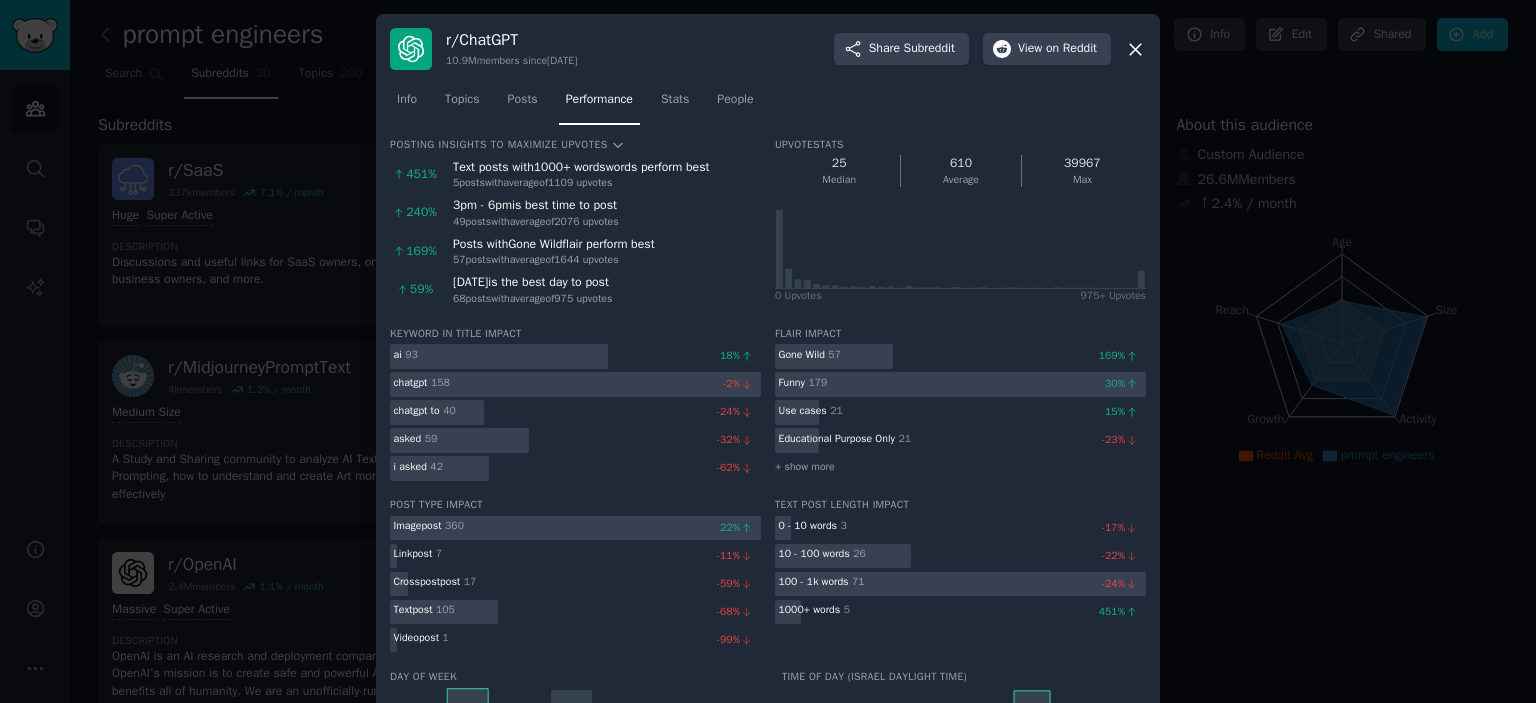 scroll, scrollTop: 120, scrollLeft: 0, axis: vertical 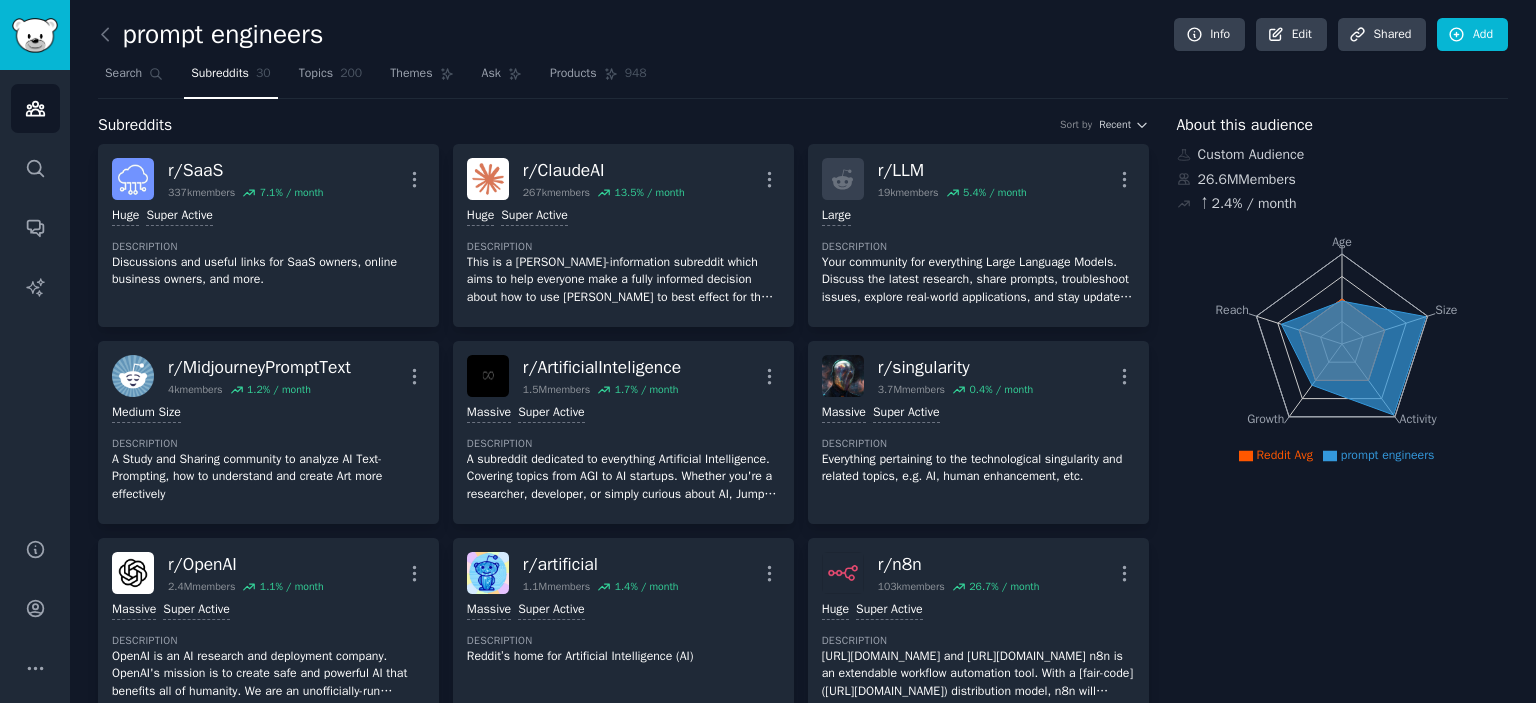 click on "prompt engineers Info Edit Share d Add Search Subreddits 30 Topics 200 Themes Ask Products 948 Subreddits Sort by Recent r/ SaaS 337k  members 7.1 % / month More Huge Super Active Description Discussions and useful links for SaaS owners, online business owners, and more. r/ ClaudeAI 267k  members 13.5 % / month More >= 95th percentile for submissions / day Huge Super Active Description This is a Claude-information subreddit which aims to help everyone make a fully informed decision about how to use Claude to best effect for their individual purposes.
[⠀]
This subreddit is not controlled, operated or sanctioned by Anthropic. Please read the rules below before contributing.
[⠀]
If your problem requires Anthropic's help, visit https://support.anthropic.com/  This subreddit is not the right place to fix your account issues.
[⠀] For more help, check the resources below.  r/ LLM 19k  members 5.4 % / month More Large Description r/ MidjourneyPromptText 4k  members 1.2 % / month More Medium Size Description" 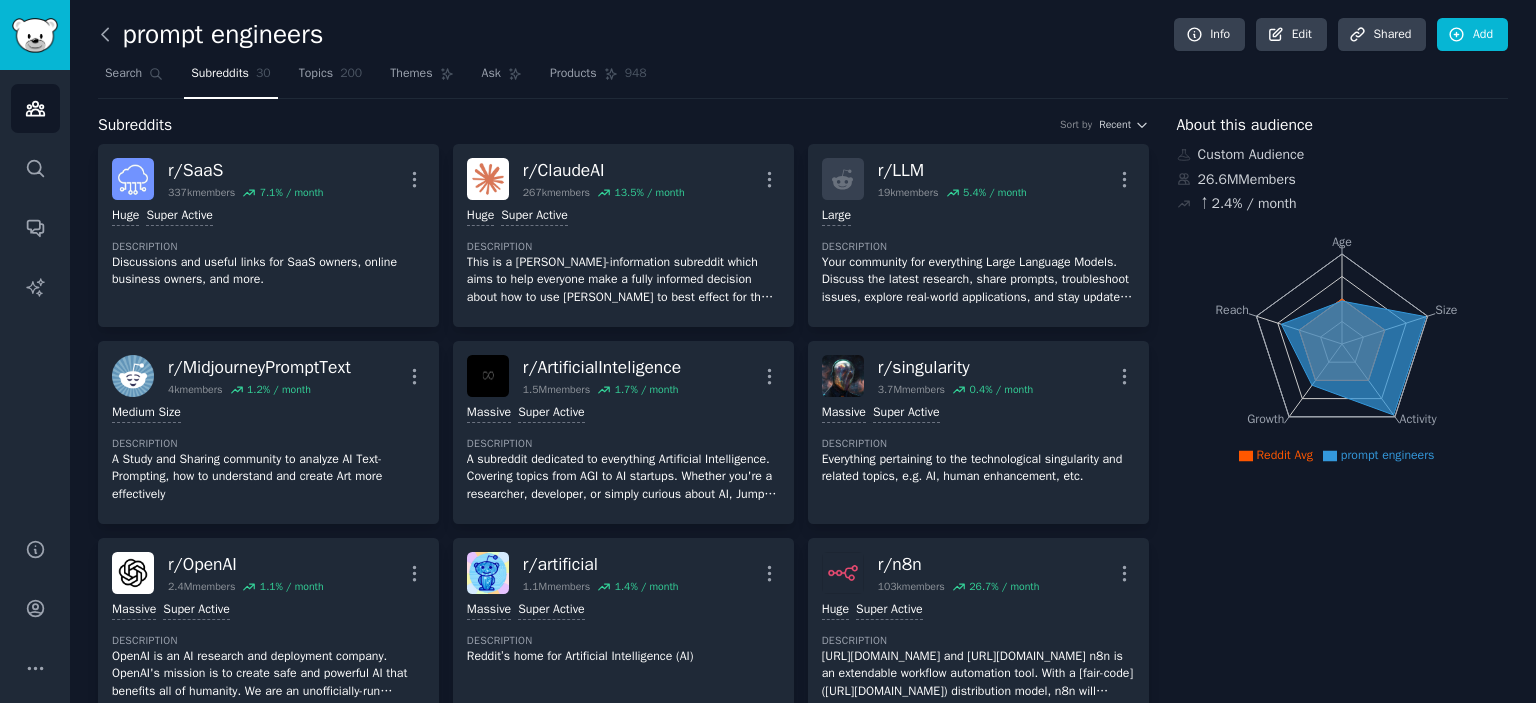 click 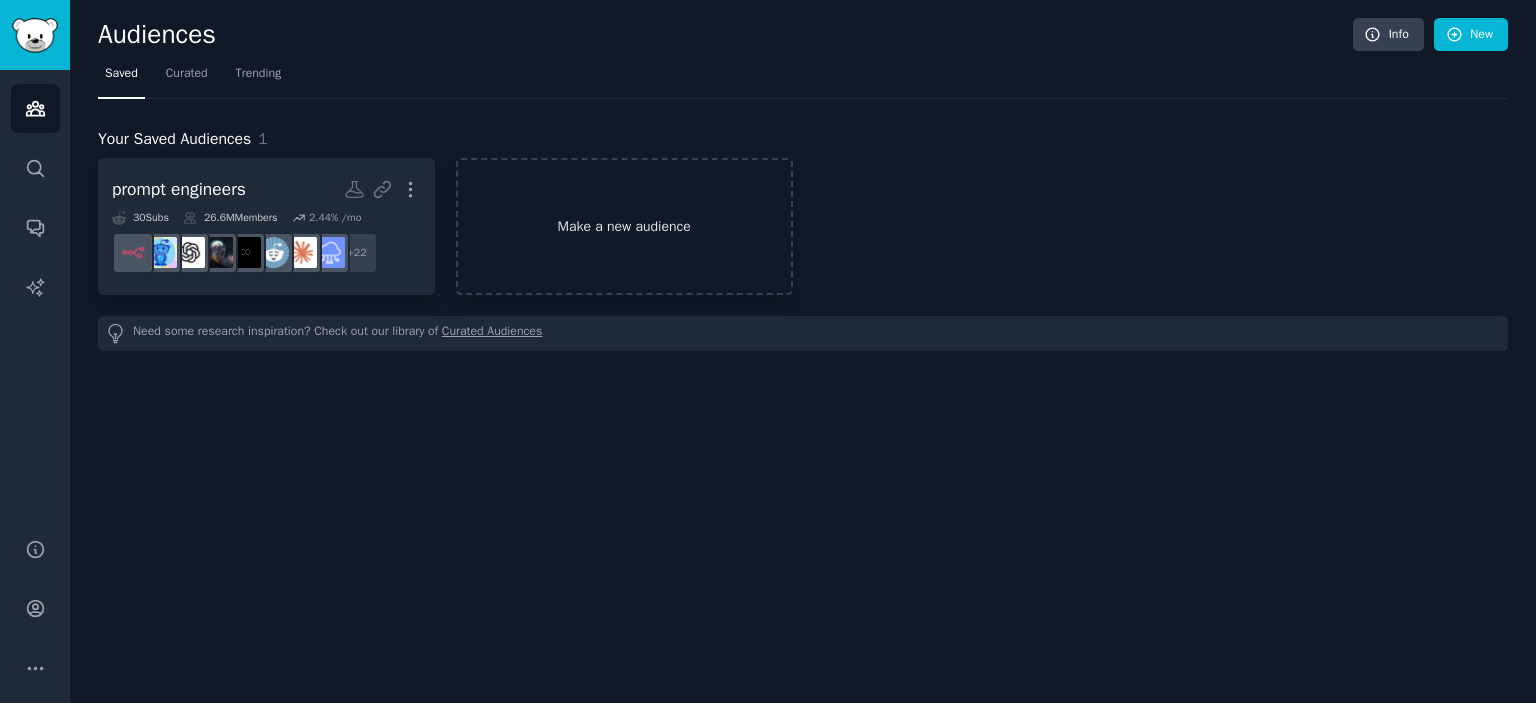 click on "Make a new audience" at bounding box center [624, 226] 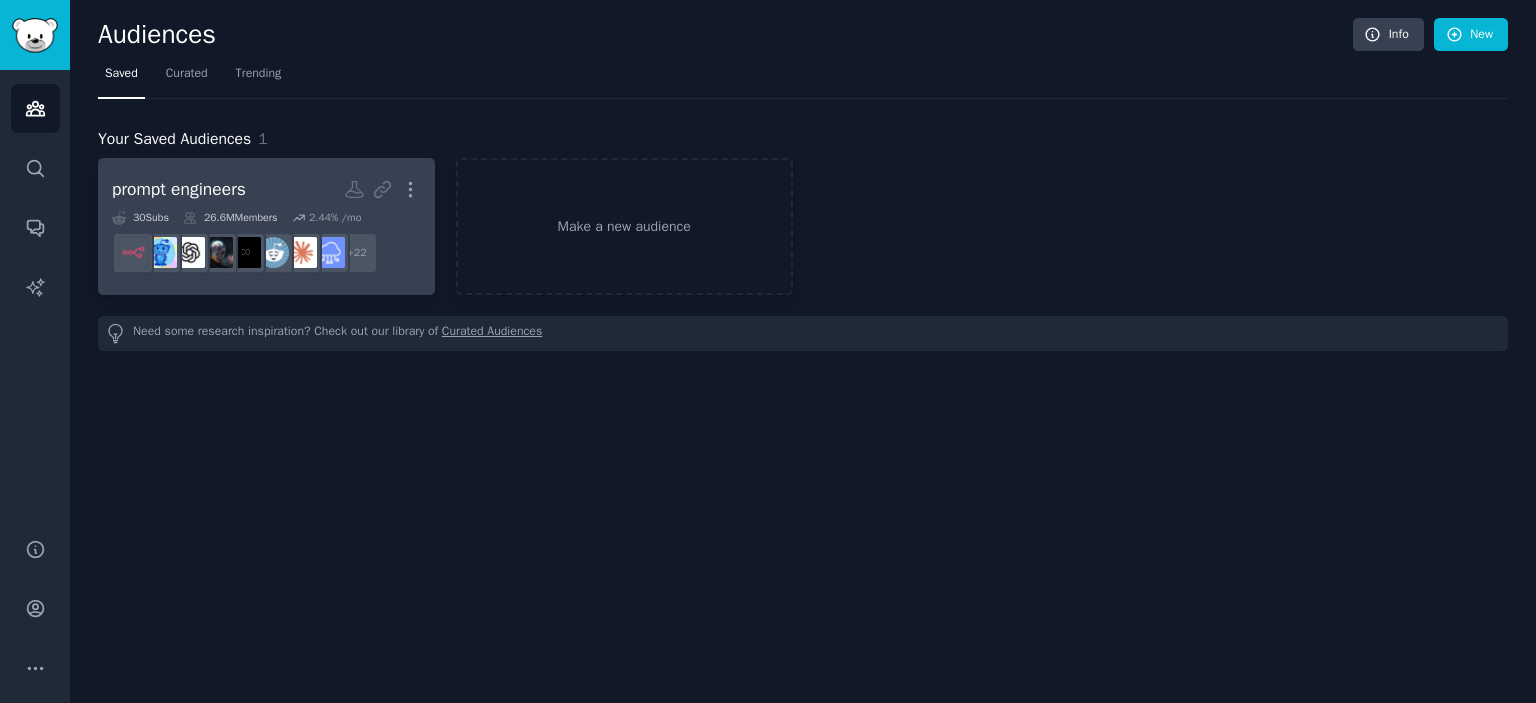 scroll, scrollTop: 0, scrollLeft: 0, axis: both 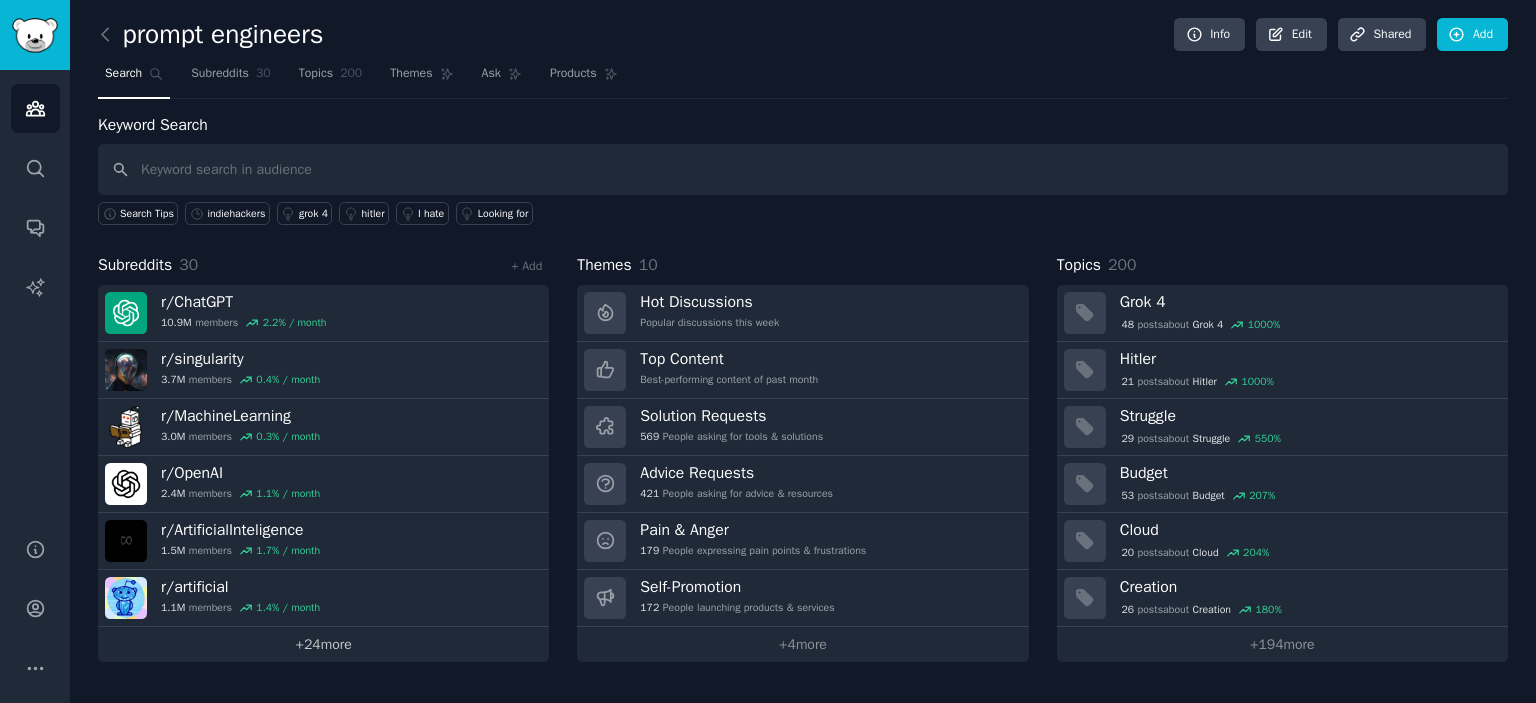 click on "+  24  more" at bounding box center [323, 644] 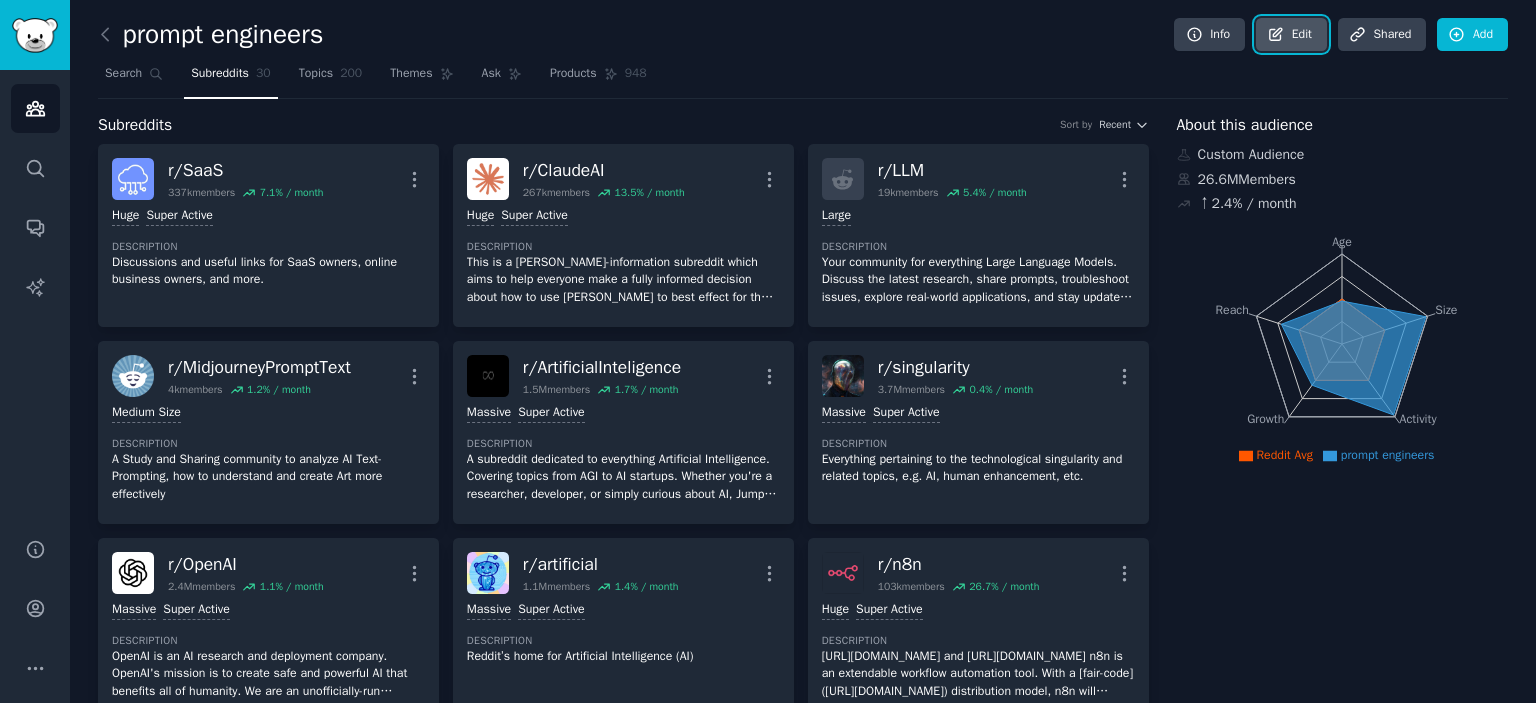 click on "Edit" at bounding box center (1291, 35) 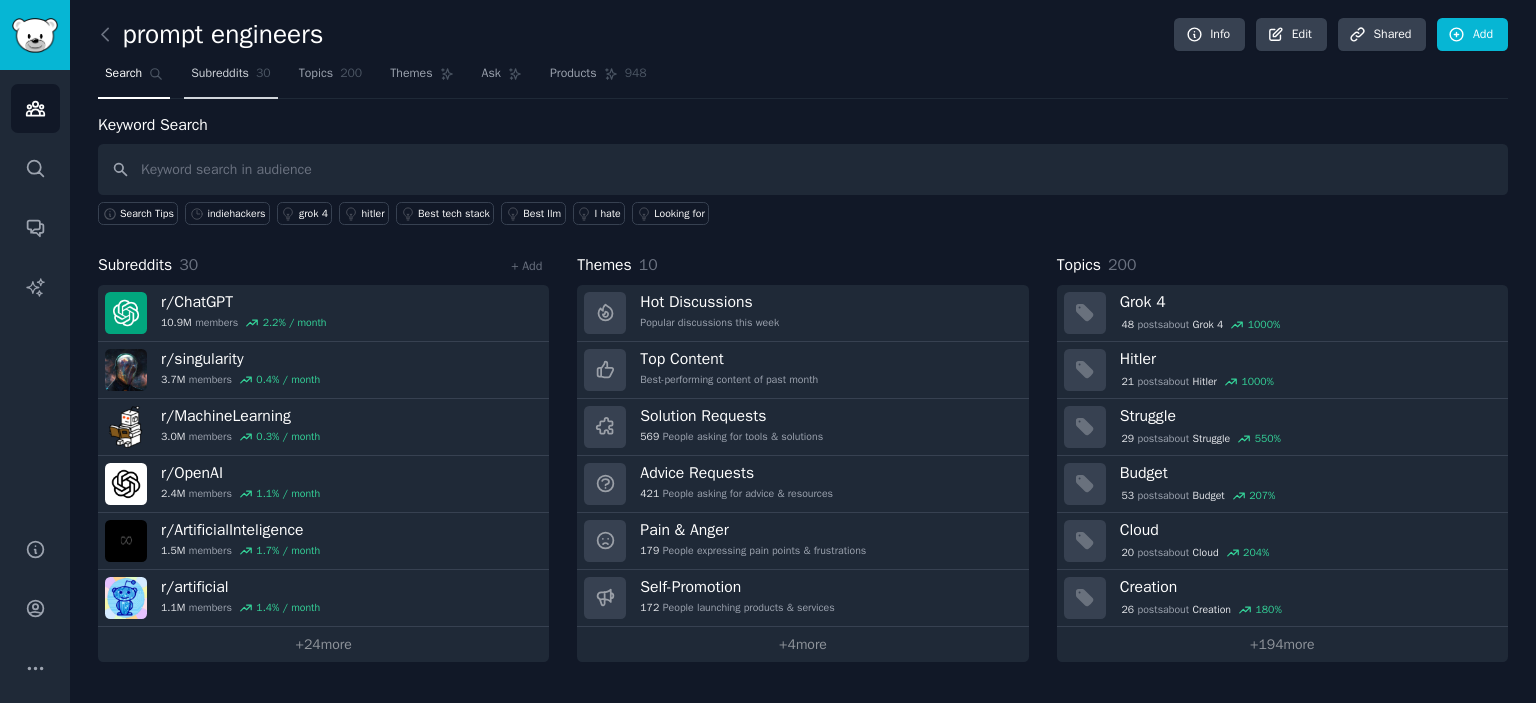 click on "Subreddits 30" at bounding box center [230, 78] 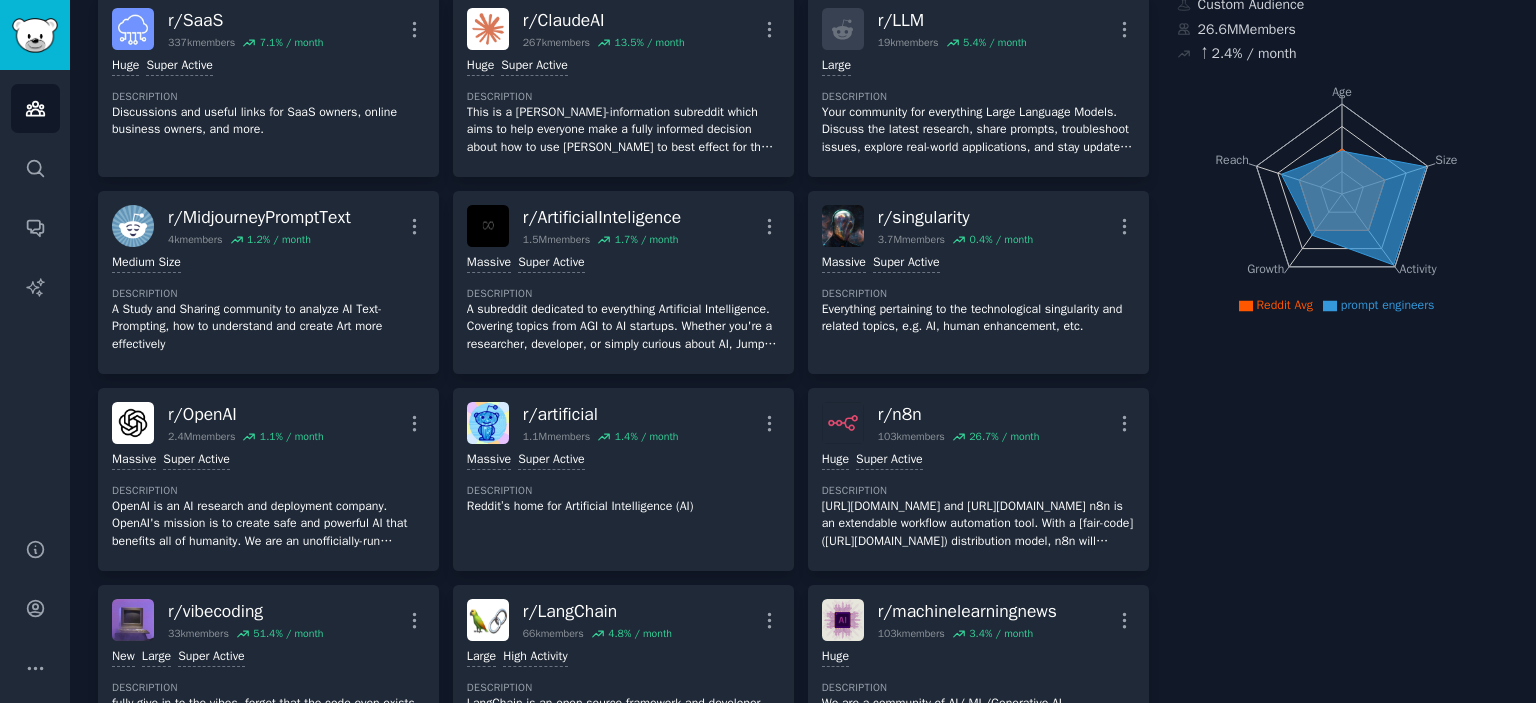 scroll, scrollTop: 0, scrollLeft: 0, axis: both 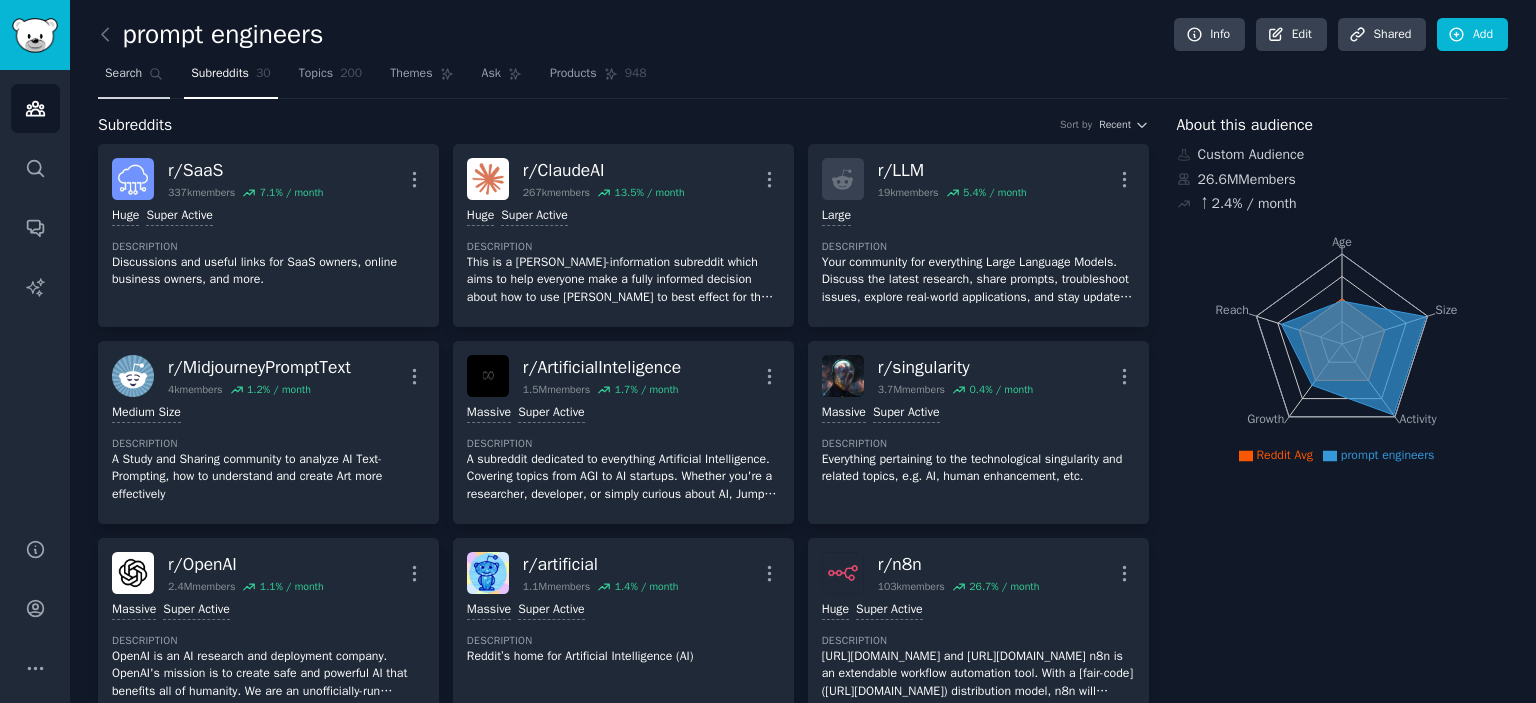 click on "Search" at bounding box center [123, 74] 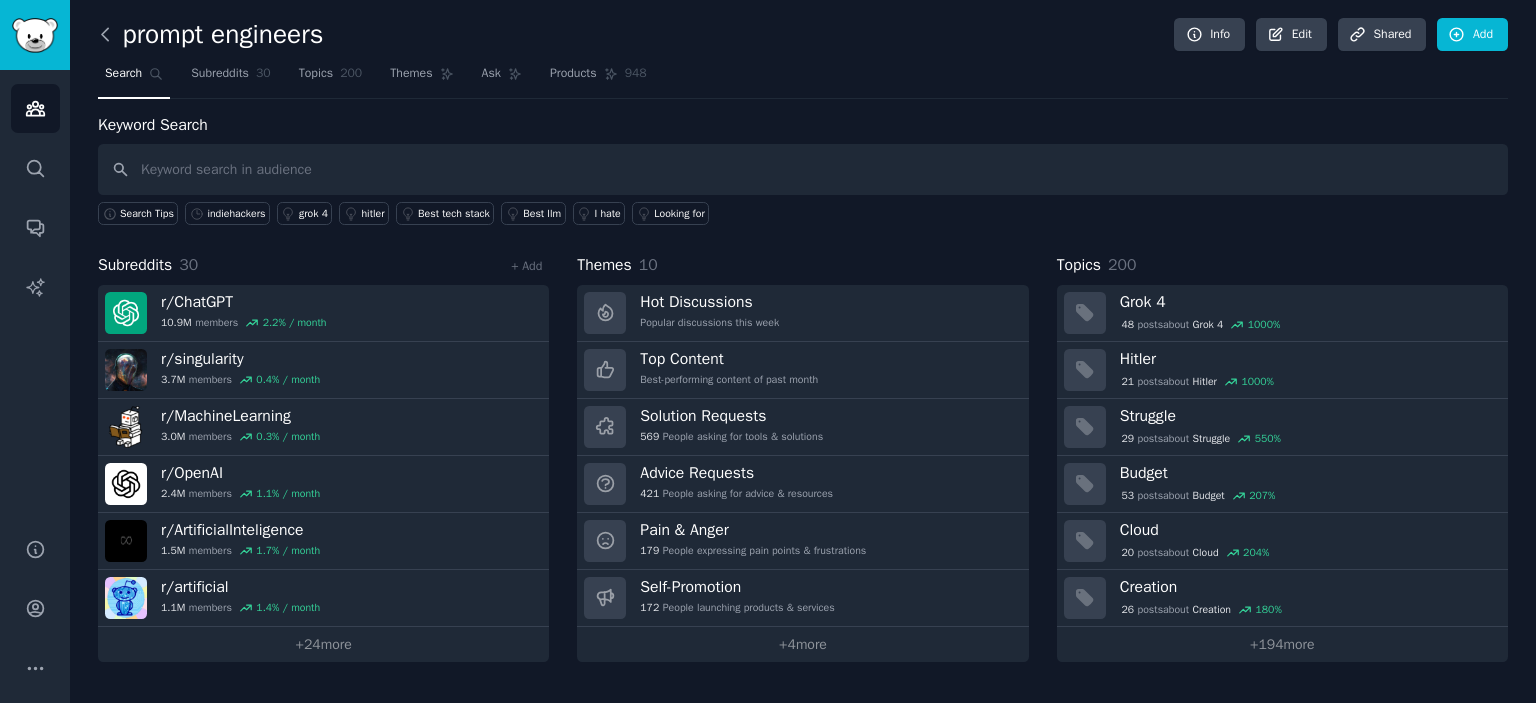 click 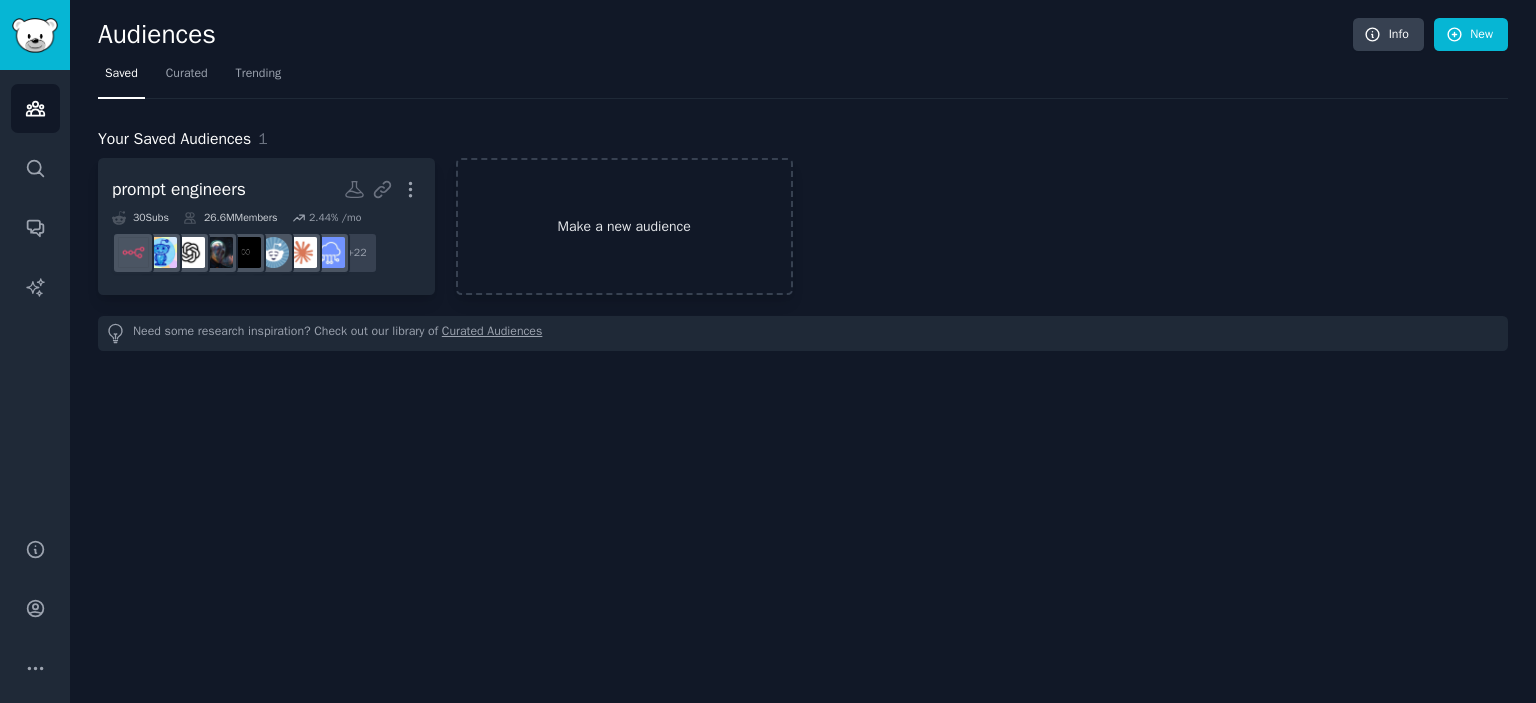 click on "Make a new audience" at bounding box center [624, 226] 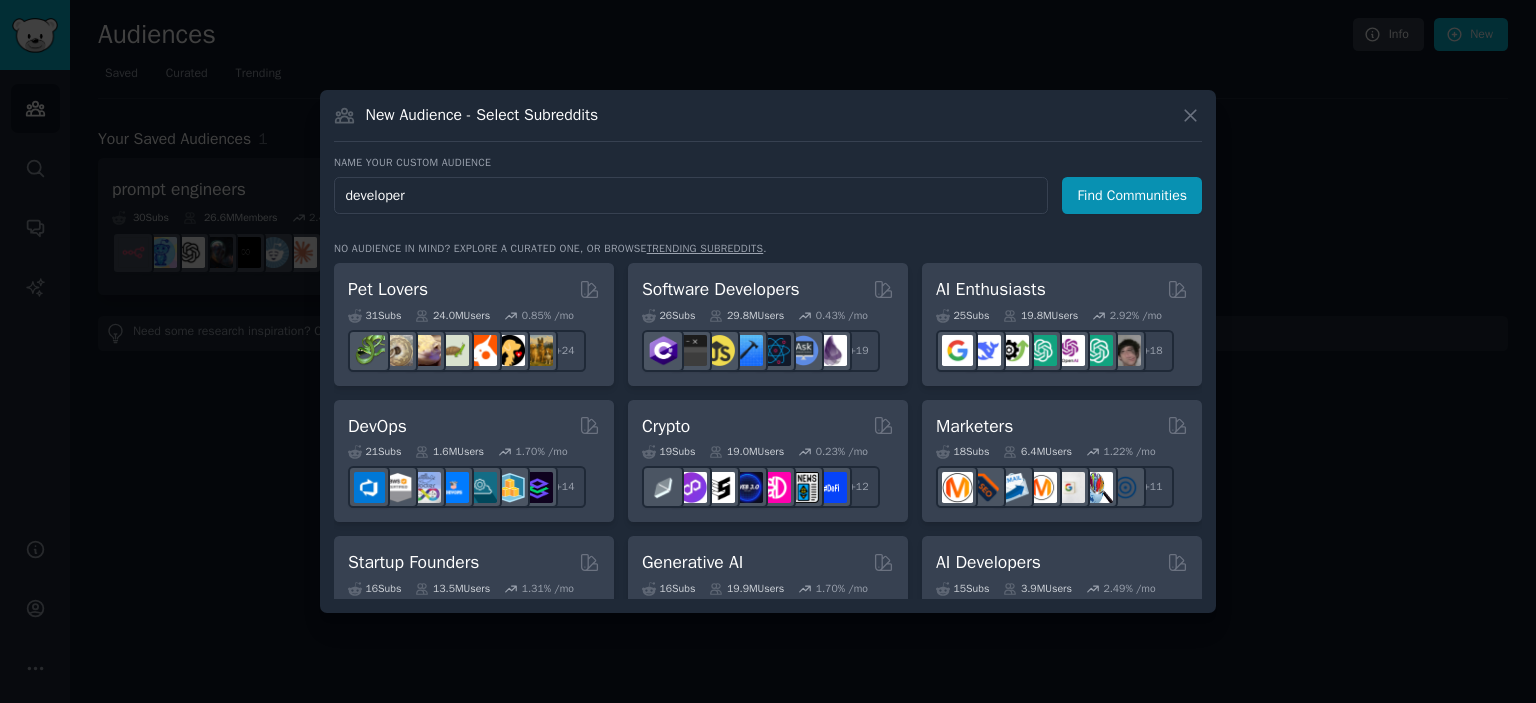 type on "developers" 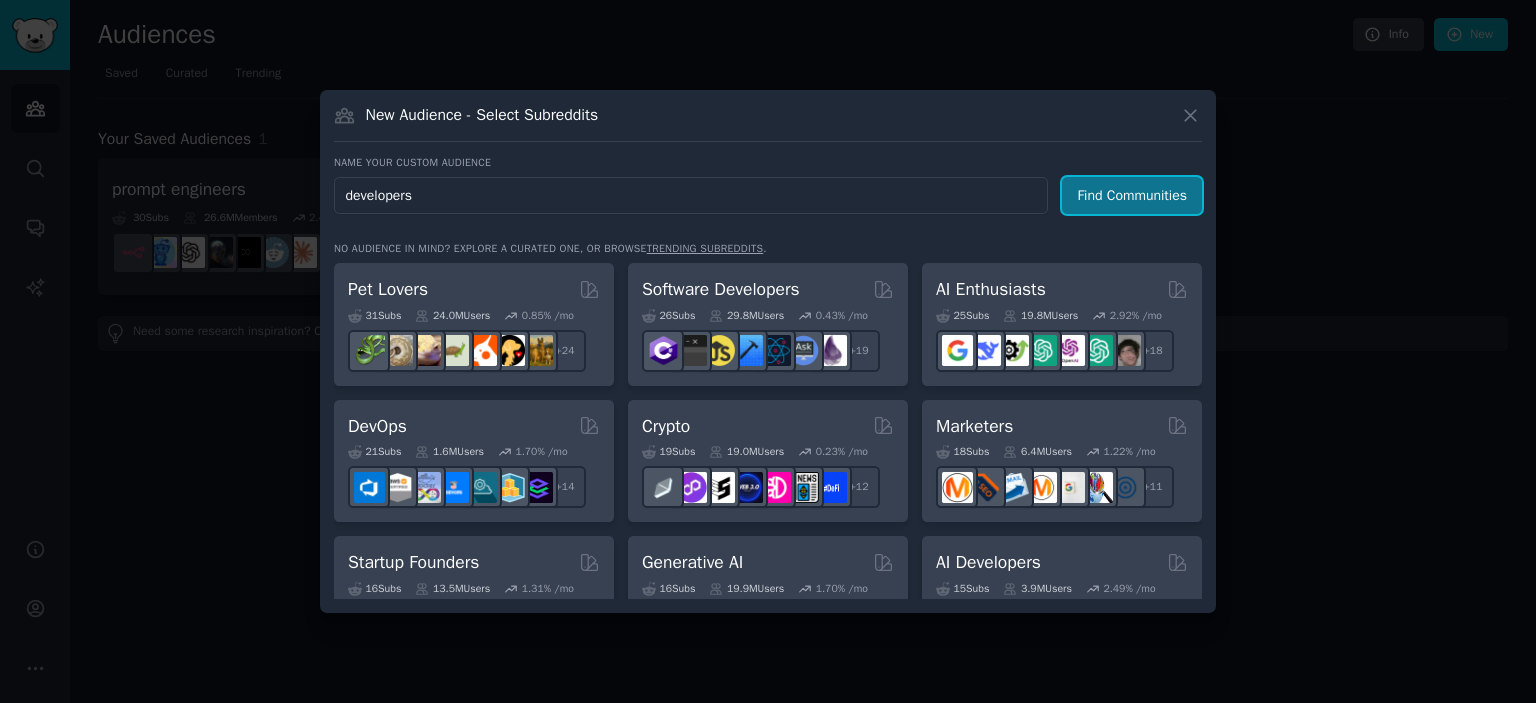 click on "Find Communities" at bounding box center [1132, 195] 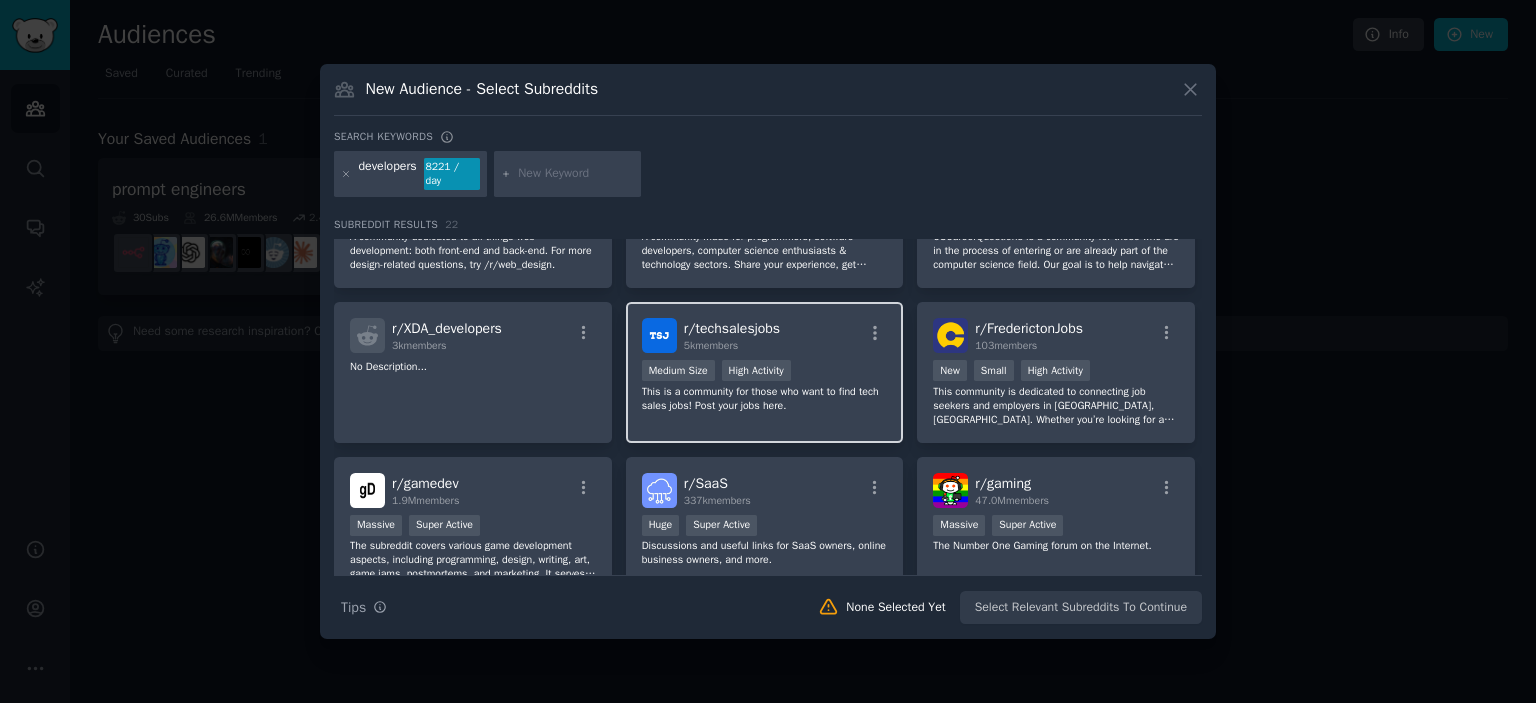 scroll, scrollTop: 0, scrollLeft: 0, axis: both 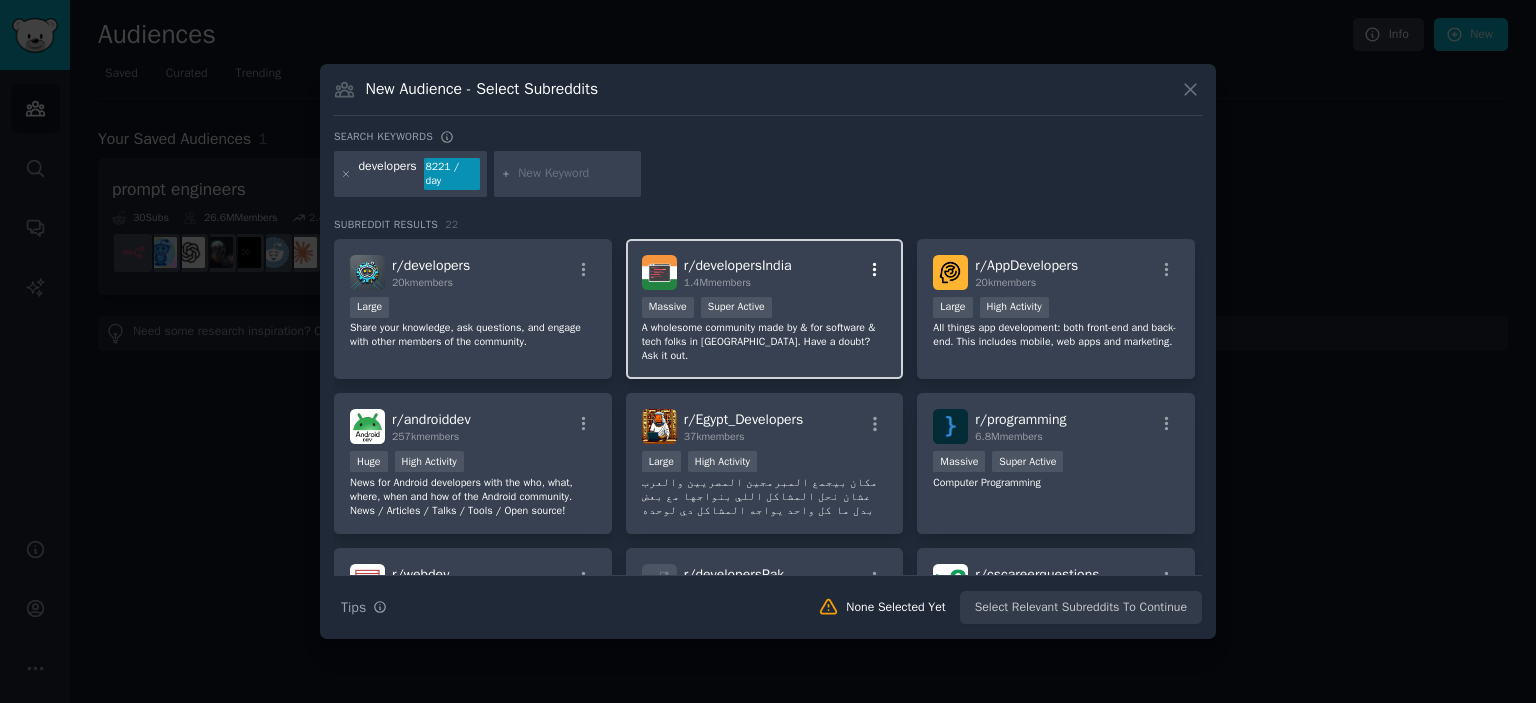 click 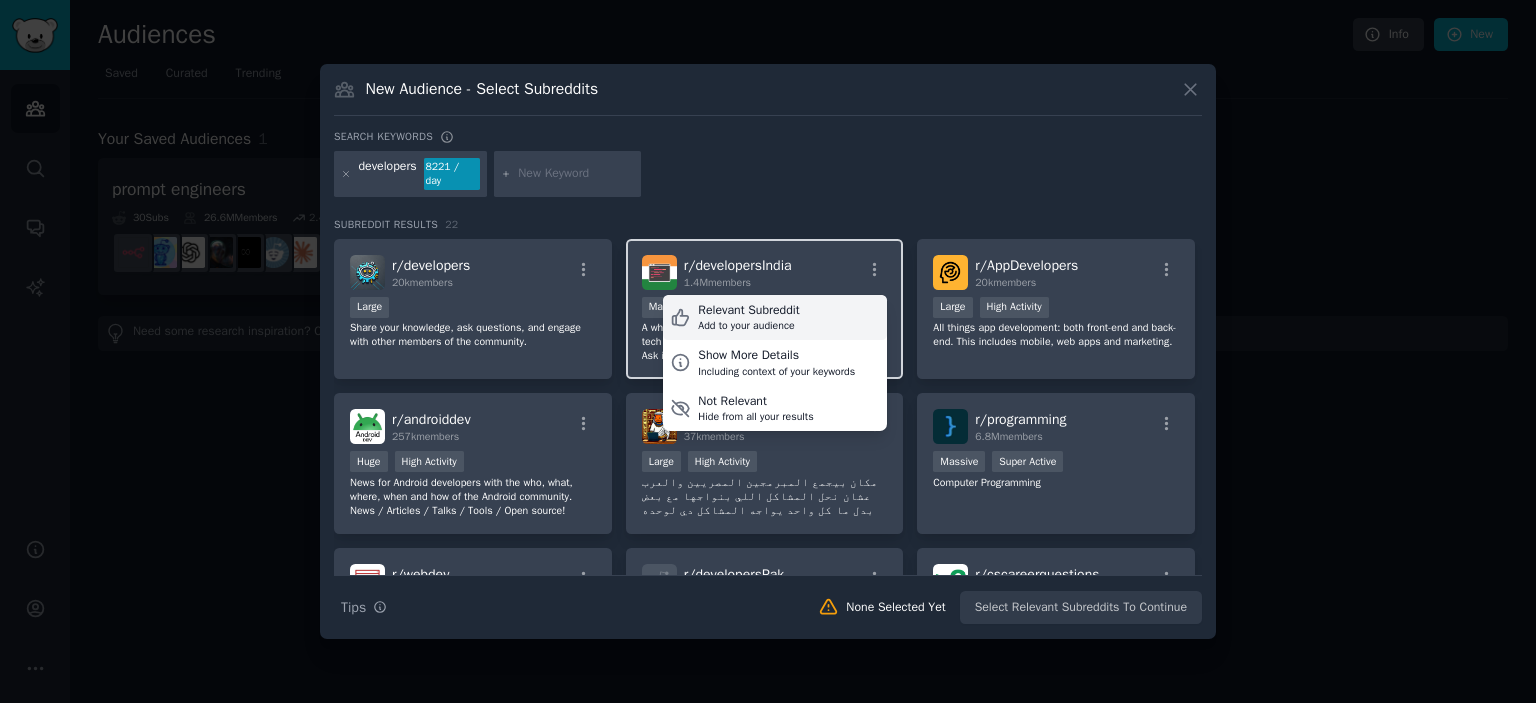 click on "Relevant Subreddit" at bounding box center (748, 311) 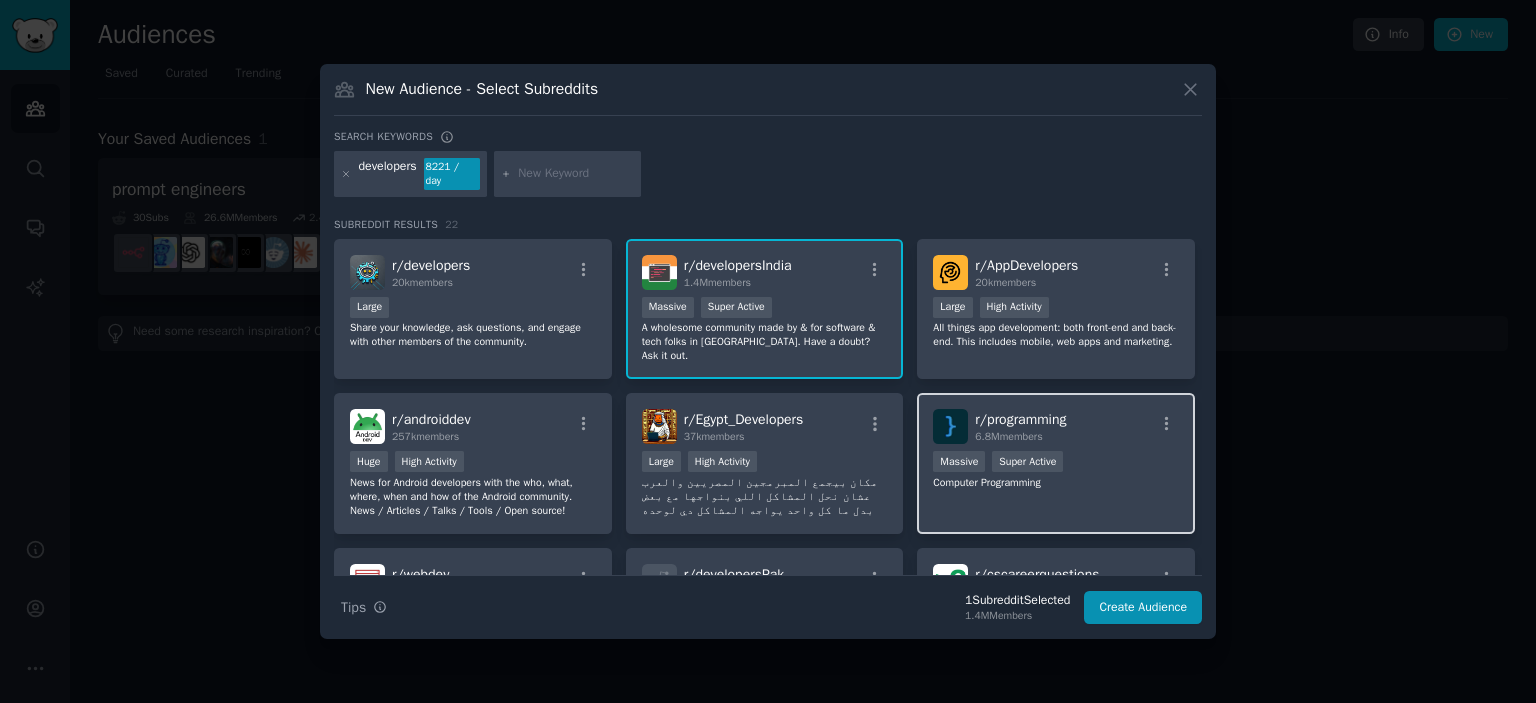 click on "r/ programming 6.8M  members" at bounding box center [1056, 426] 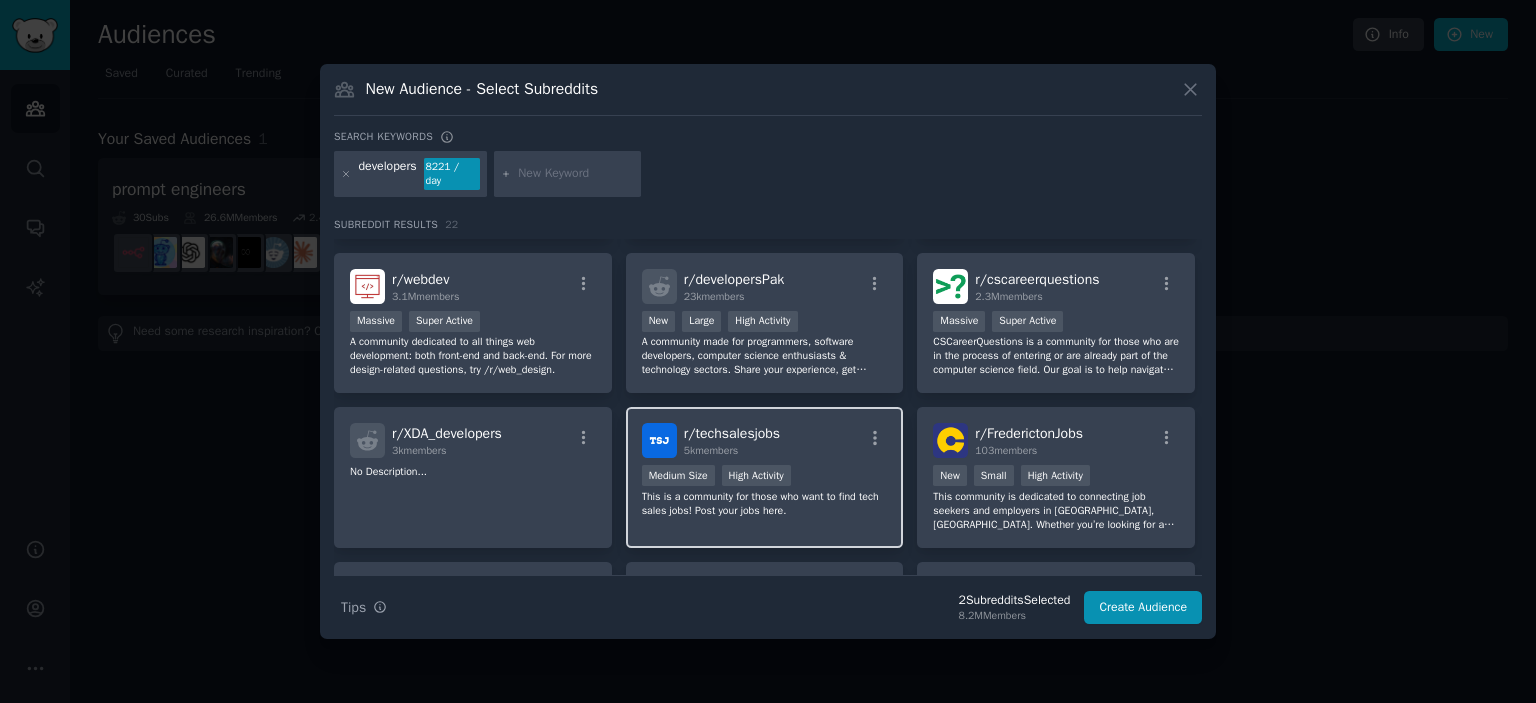 scroll, scrollTop: 300, scrollLeft: 0, axis: vertical 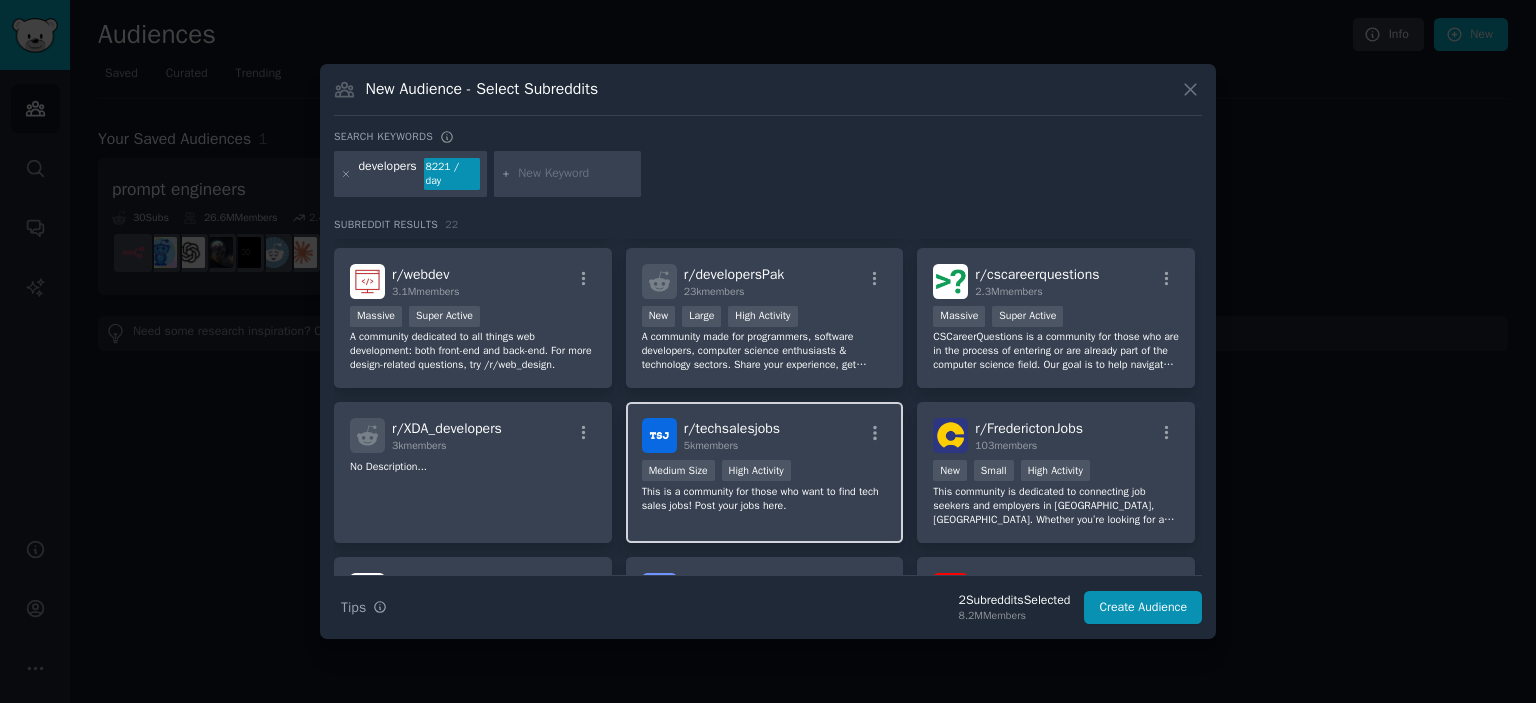 click on "r/ techsalesjobs 5k  members" at bounding box center [765, 435] 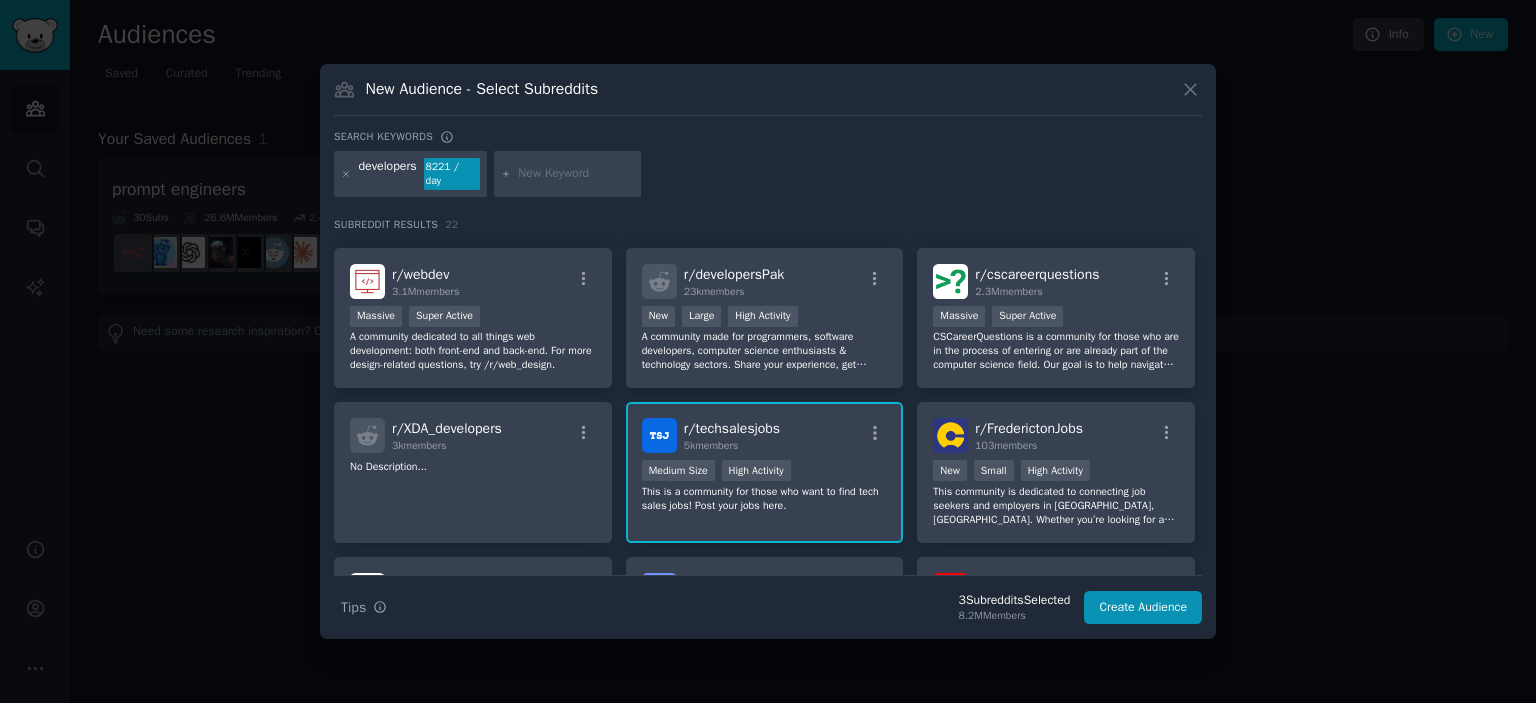 click on "r/ techsalesjobs 5k  members Medium Size High Activity This is a community for those who want to find tech sales jobs! Post your jobs here." at bounding box center [765, 472] 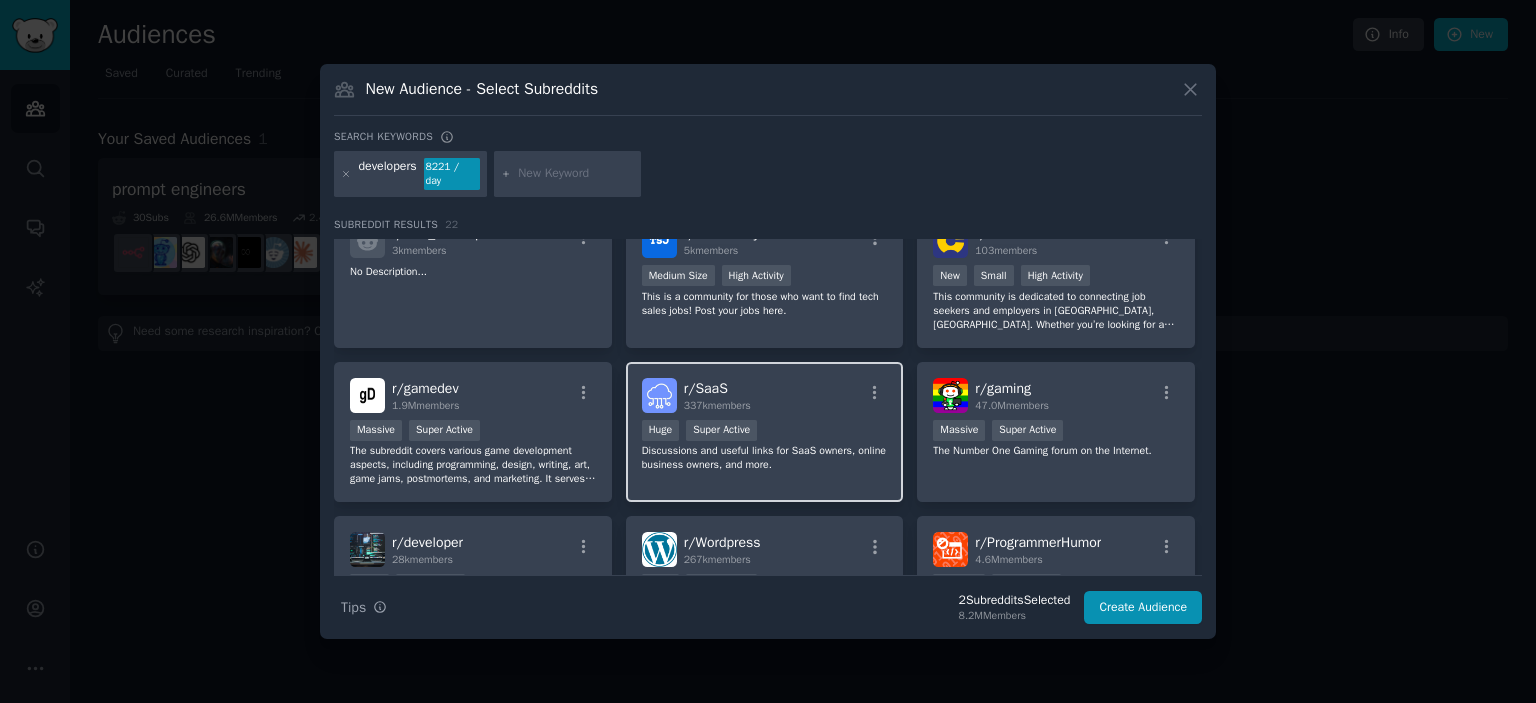 scroll, scrollTop: 500, scrollLeft: 0, axis: vertical 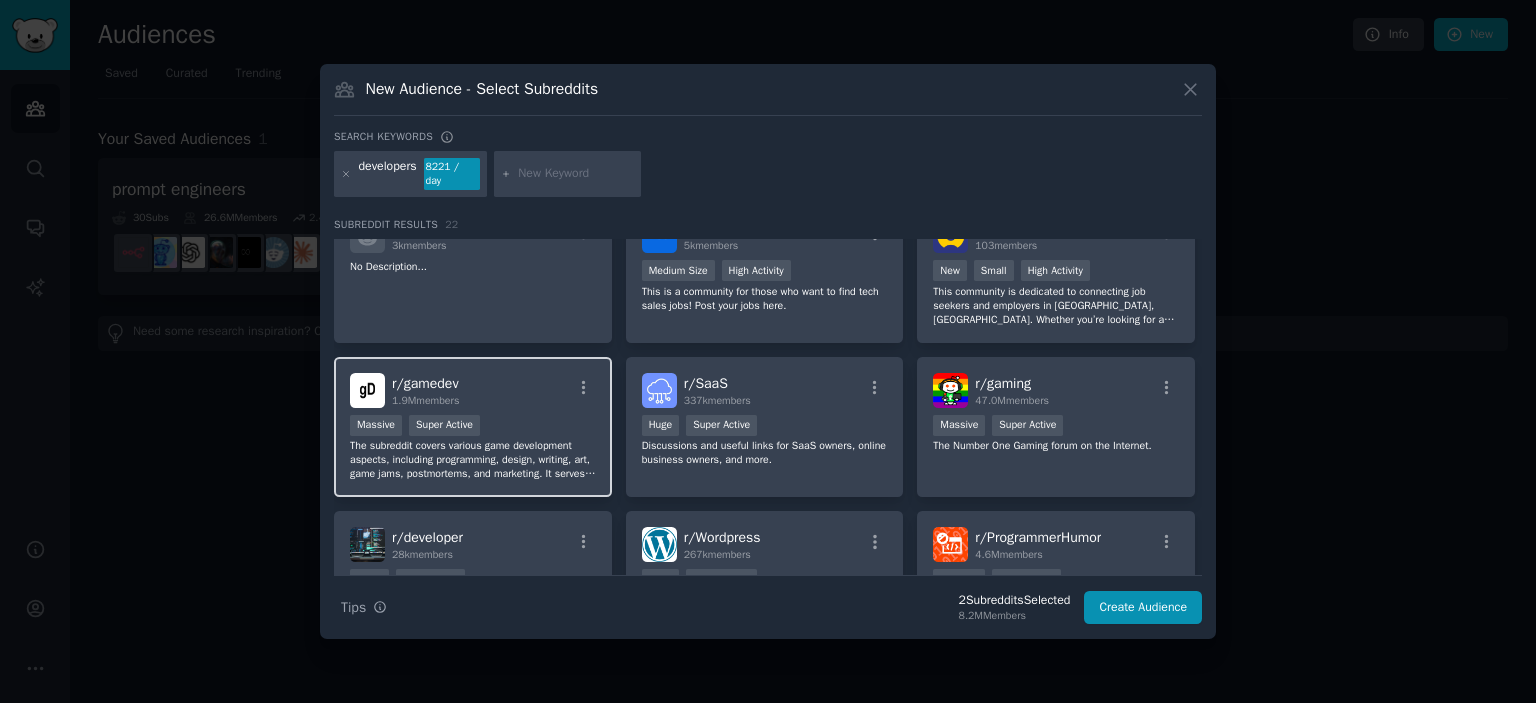 click on "r/ gamedev 1.9M  members" at bounding box center [473, 390] 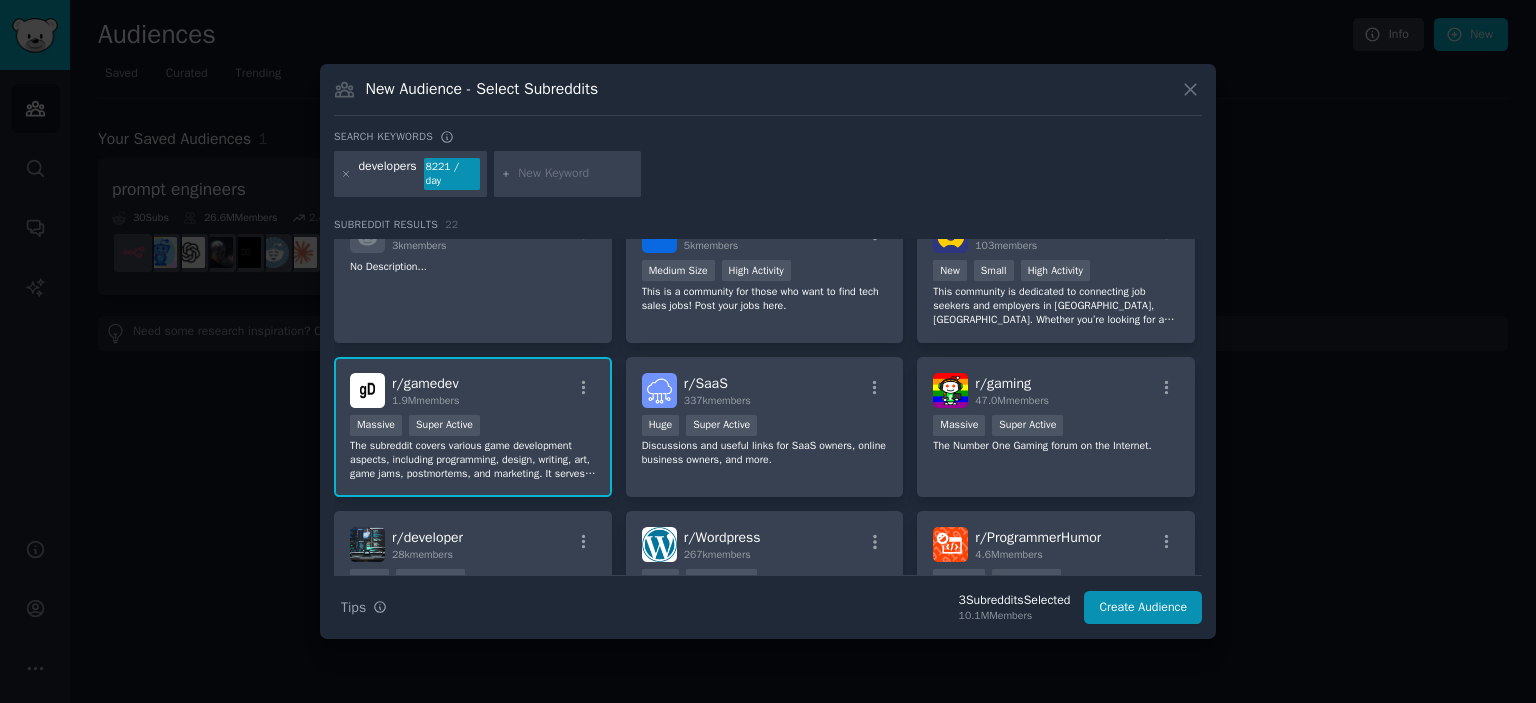click on "r/ gamedev 1.9M  members" at bounding box center (473, 390) 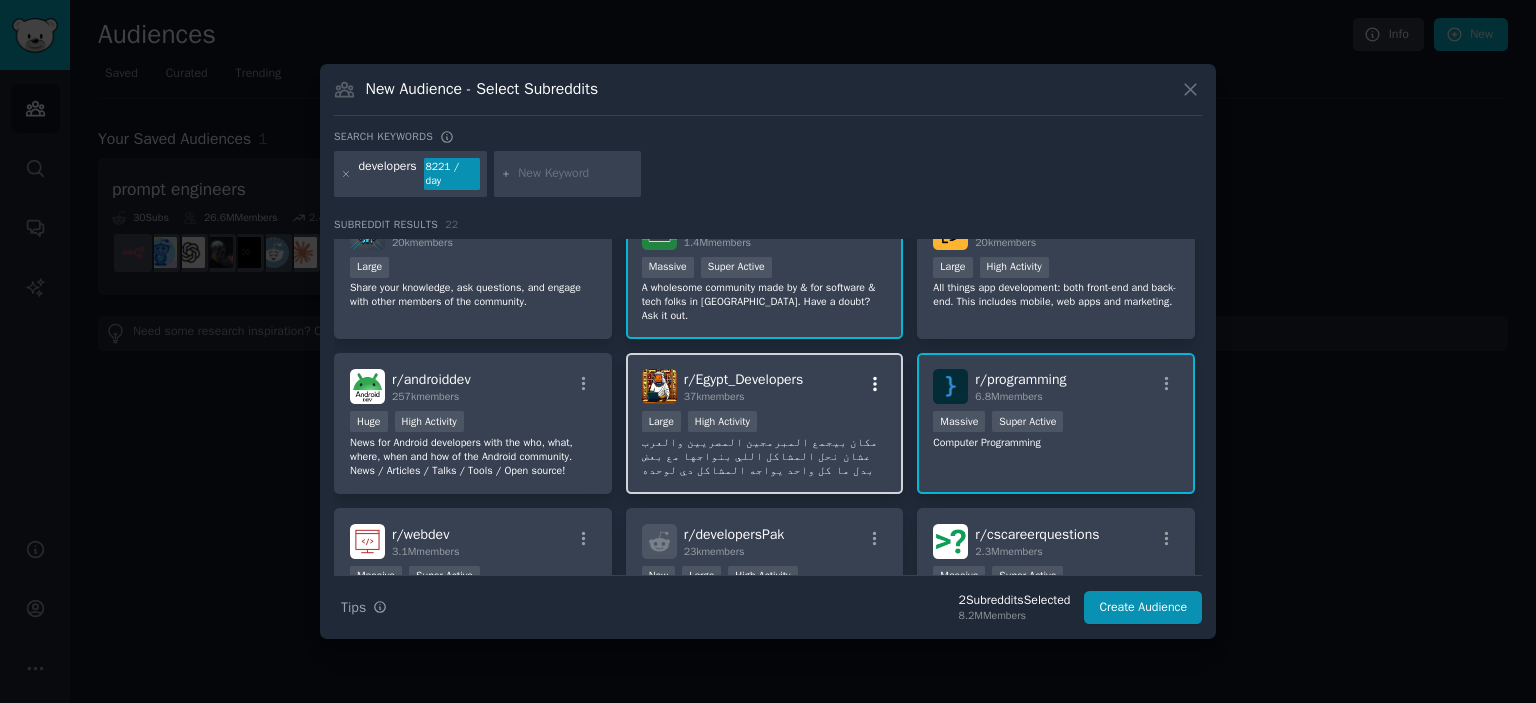 scroll, scrollTop: 0, scrollLeft: 0, axis: both 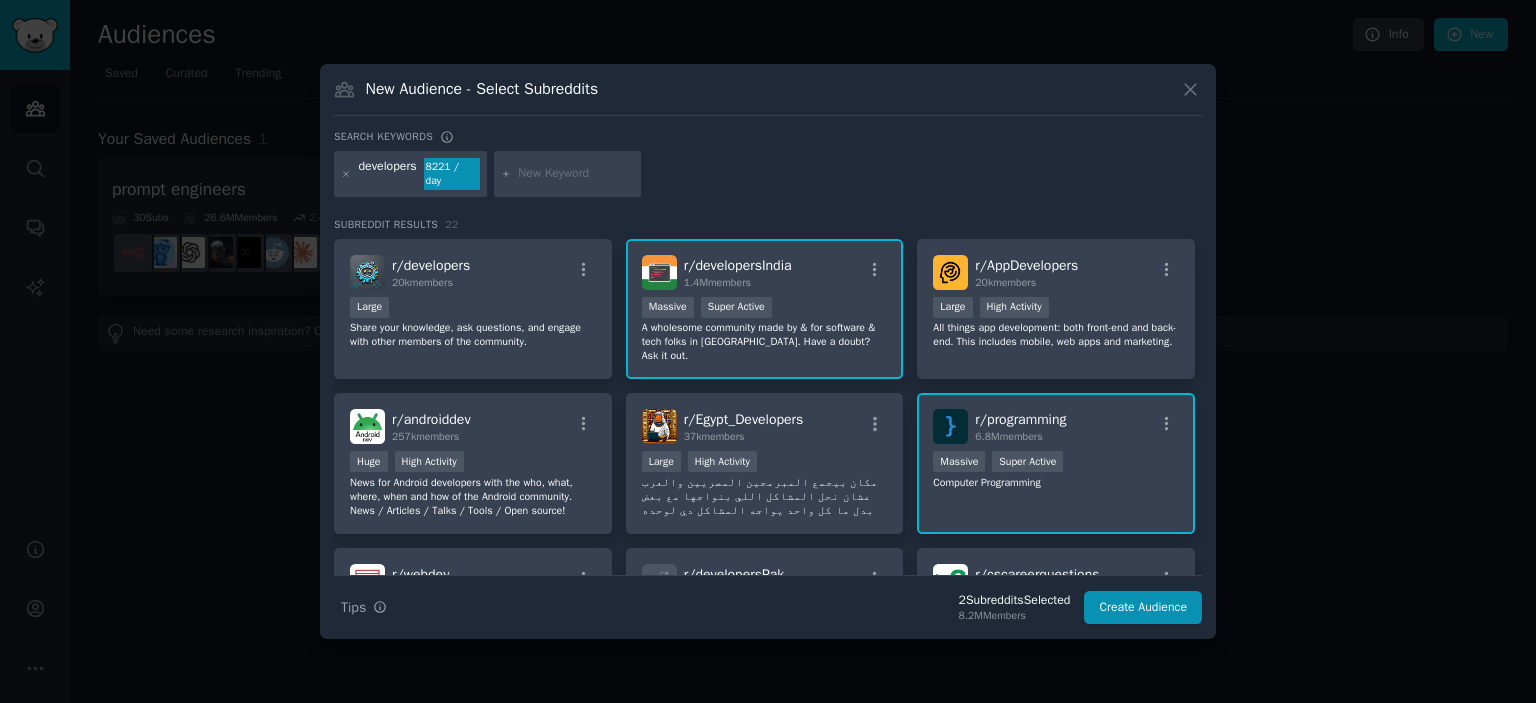 click at bounding box center (576, 174) 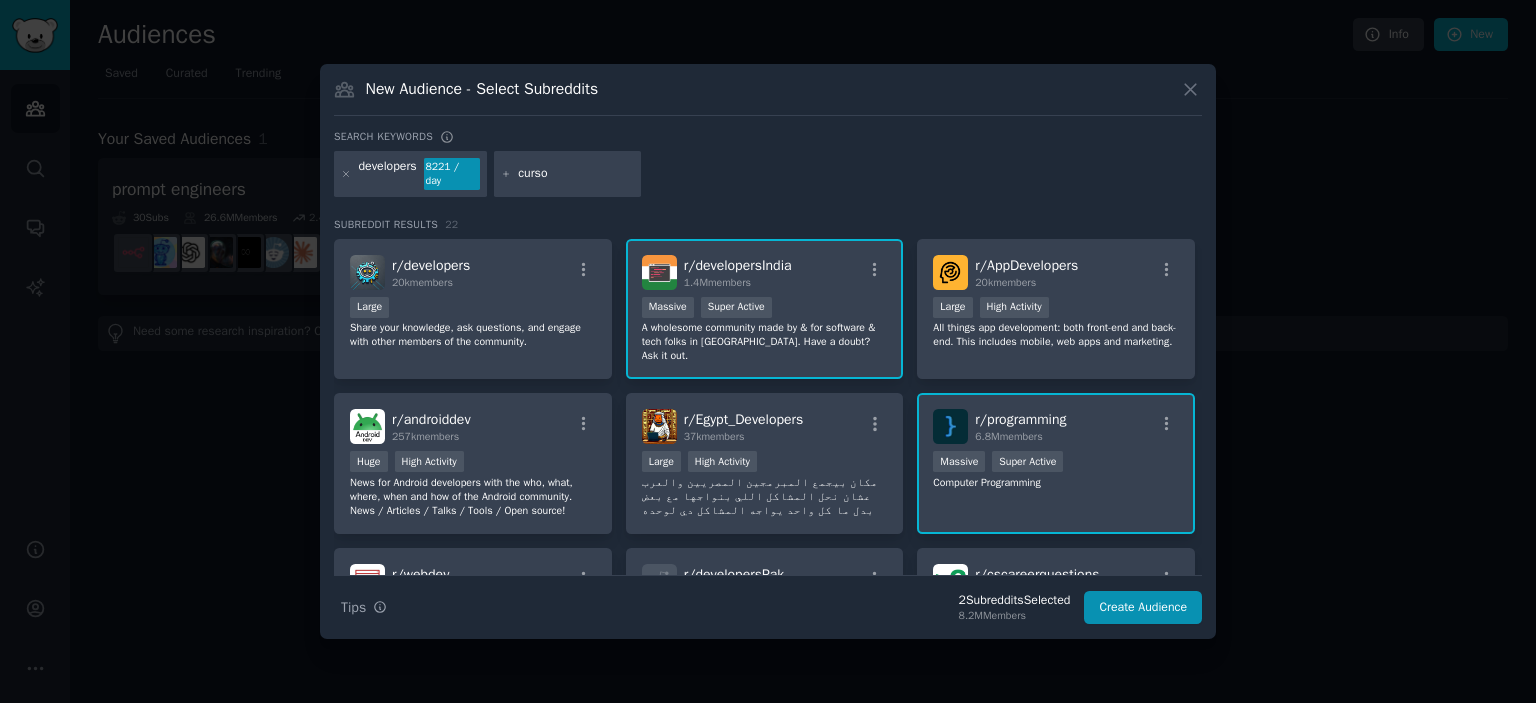 type on "cursor" 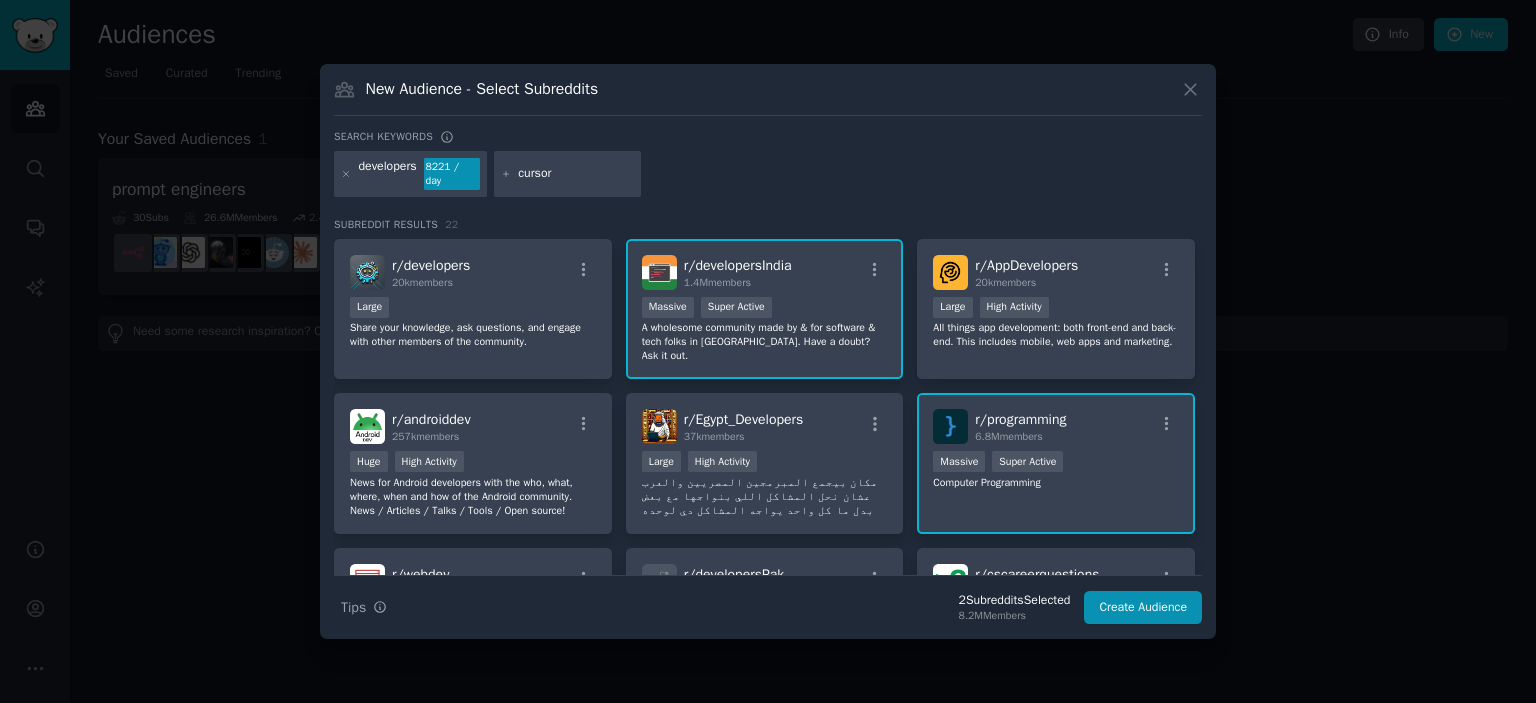 type 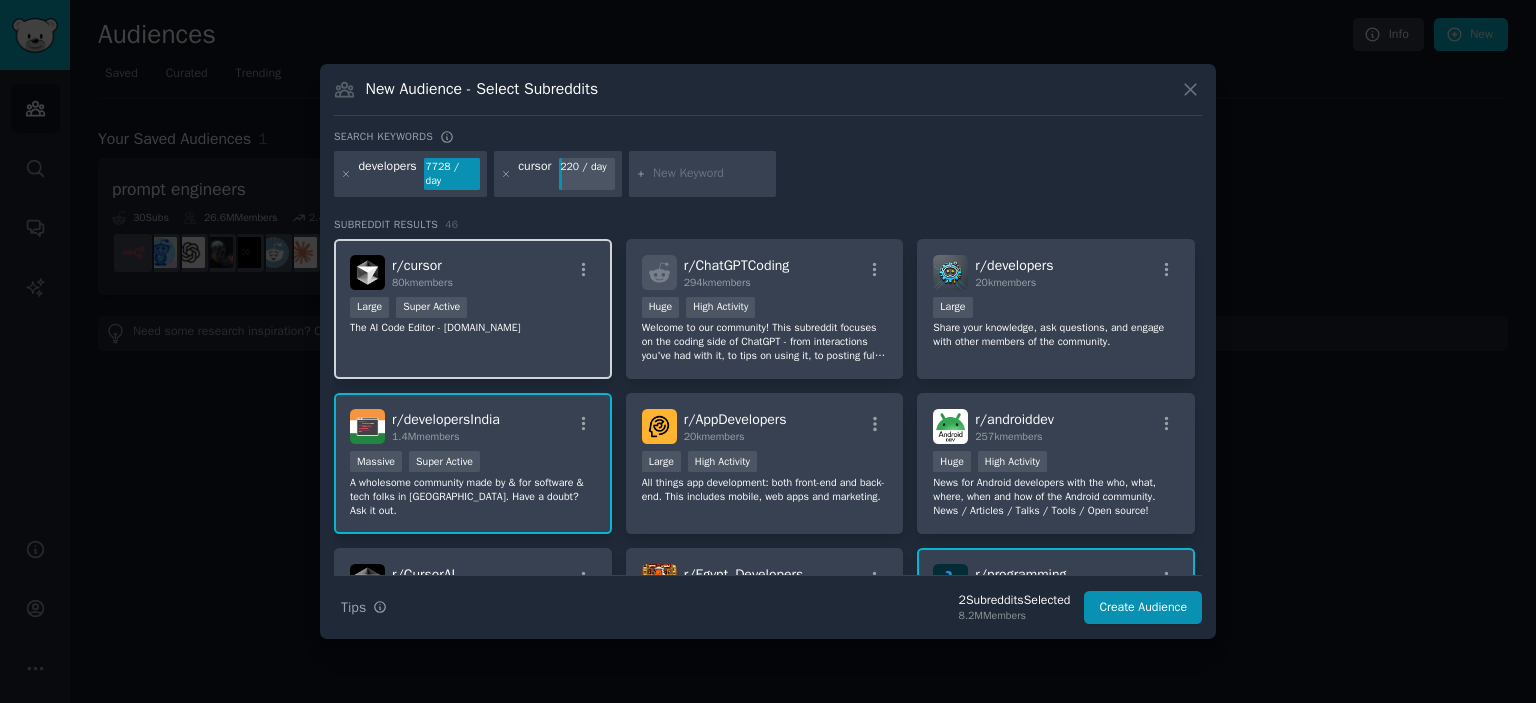 click on "r/ cursor 80k  members Large Super Active The AI Code Editor - cursor.com" at bounding box center (473, 309) 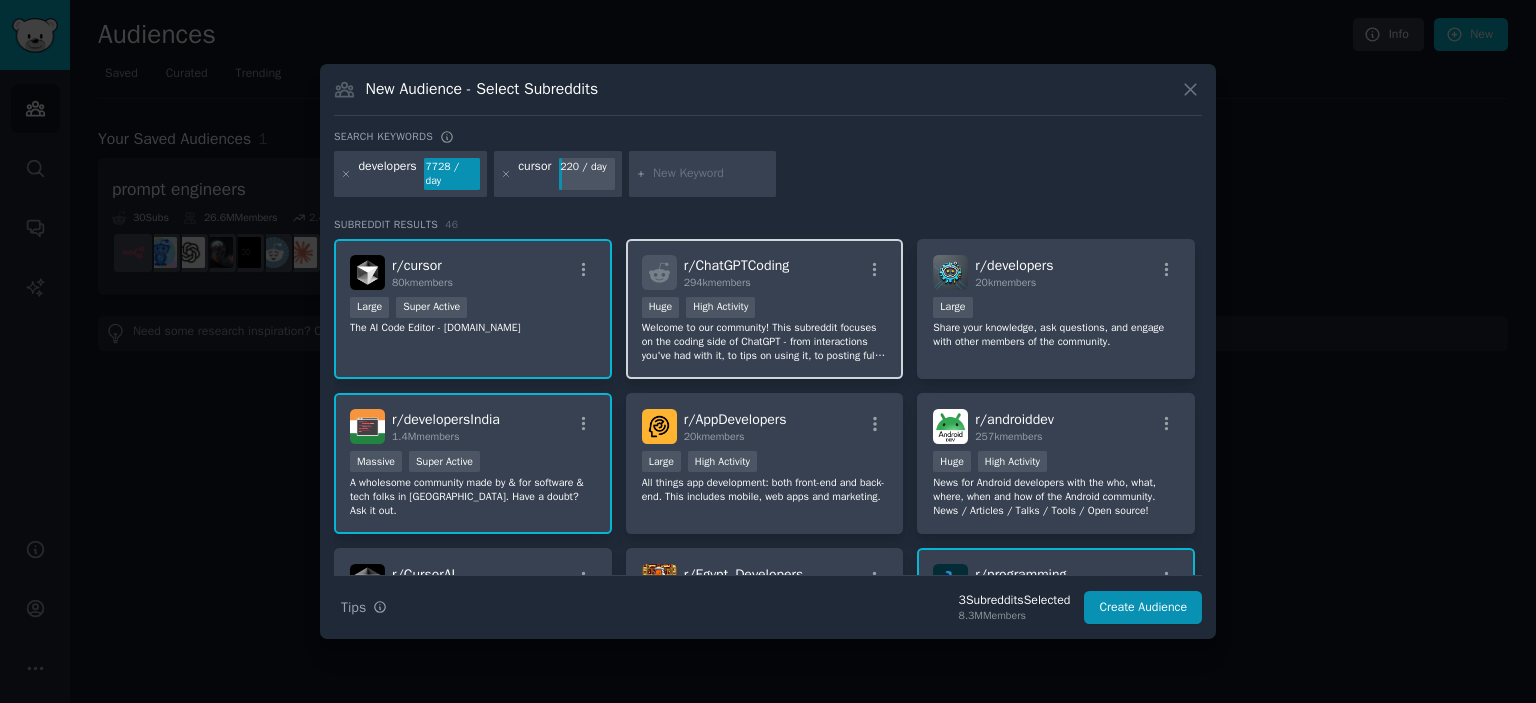 click on "r/ ChatGPTCoding 294k  members" at bounding box center (765, 272) 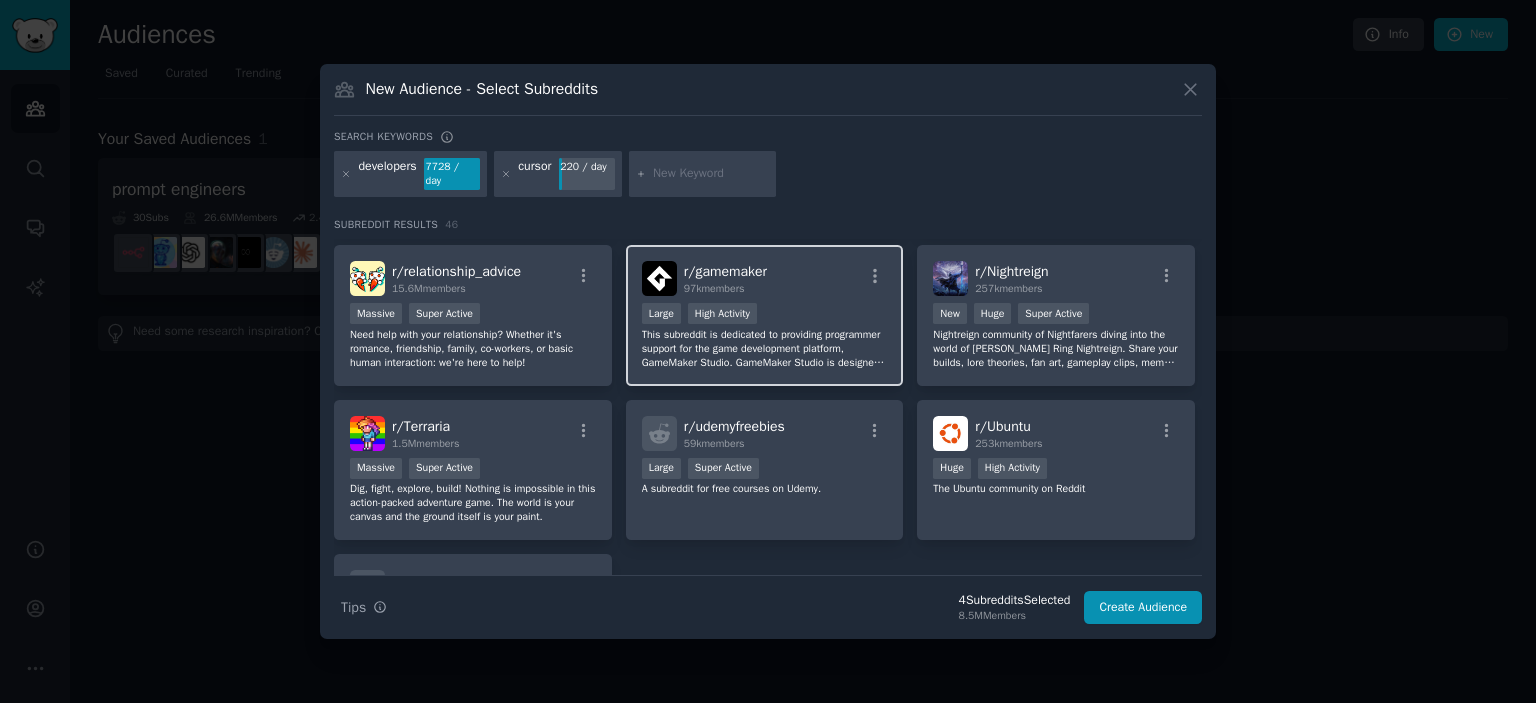 scroll, scrollTop: 2100, scrollLeft: 0, axis: vertical 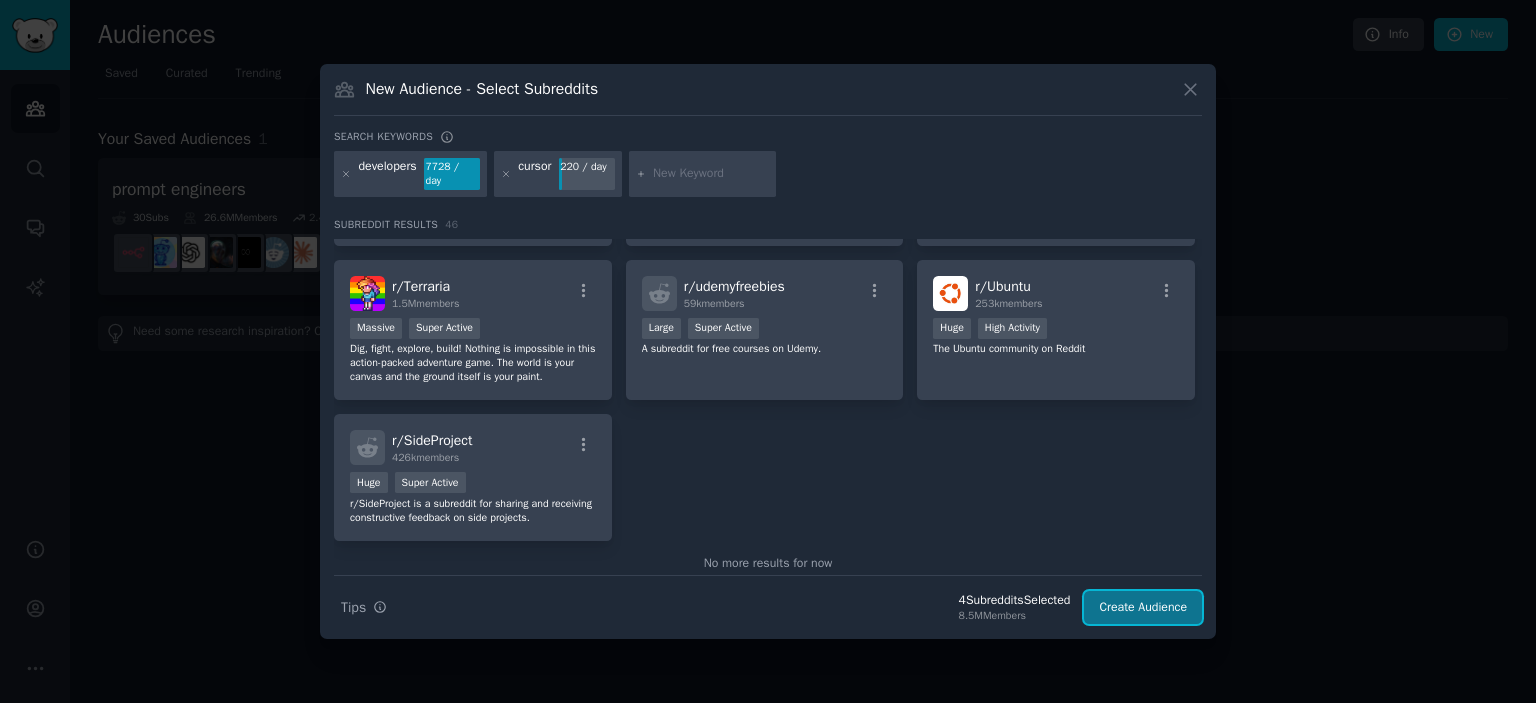 click on "Create Audience" at bounding box center (1143, 608) 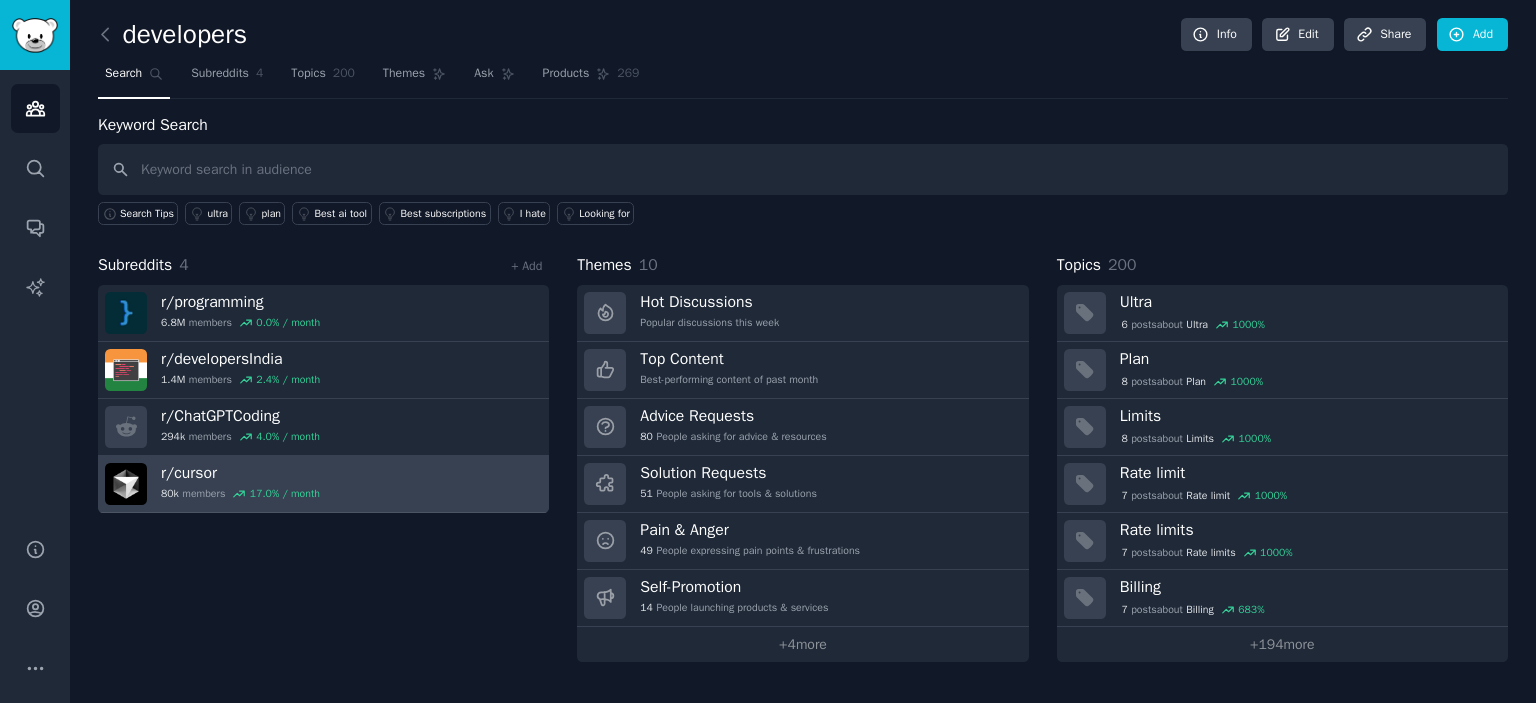 click on "r/ cursor 80k  members 17.0 % / month" at bounding box center (323, 484) 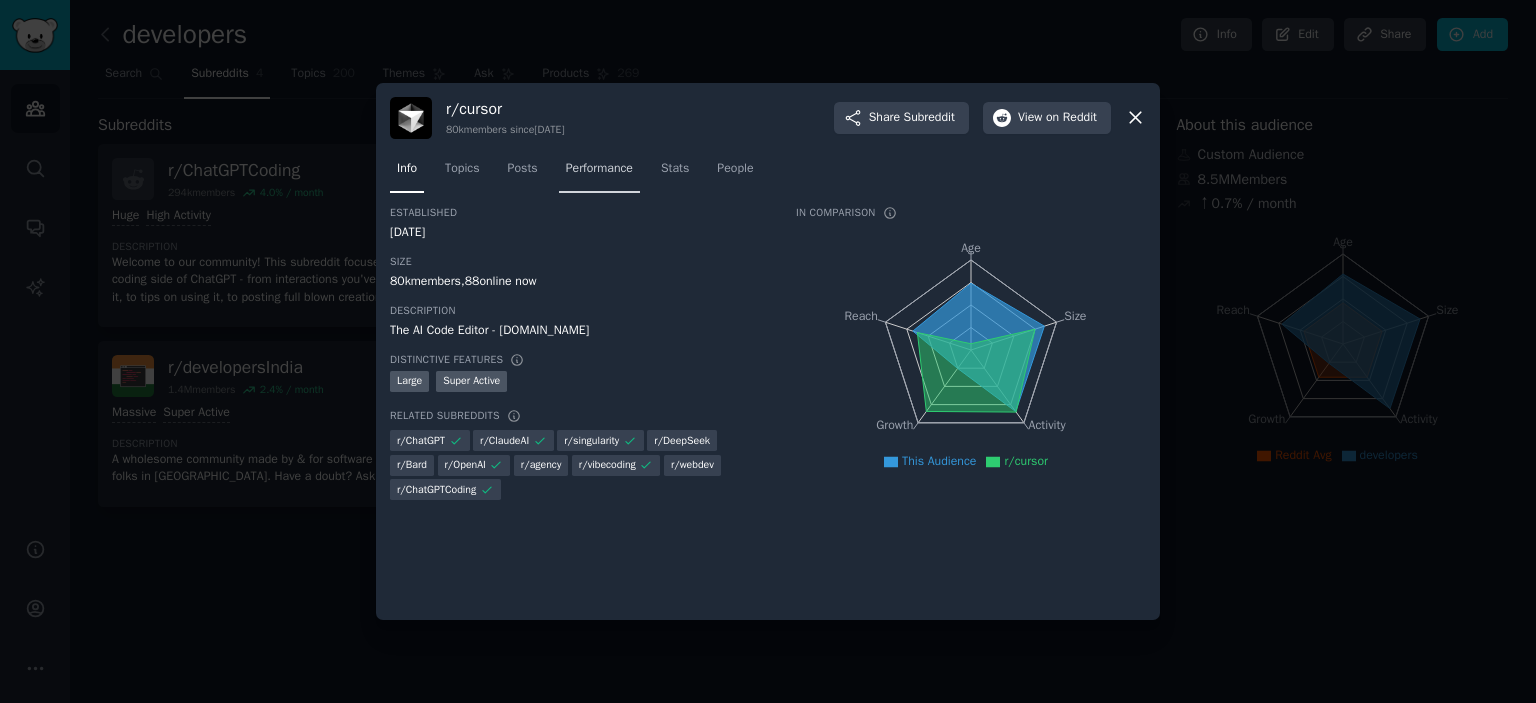 click on "Performance" at bounding box center (599, 169) 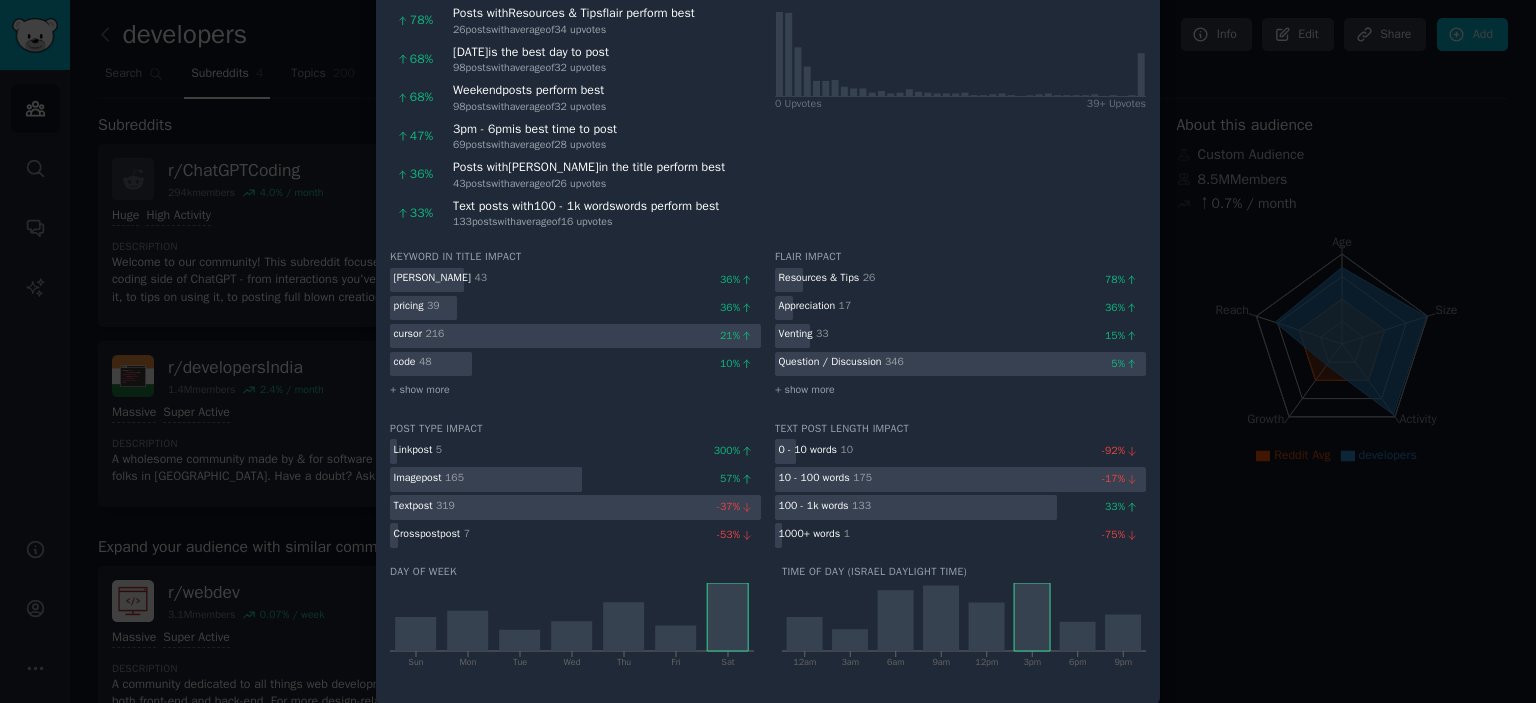 scroll, scrollTop: 207, scrollLeft: 0, axis: vertical 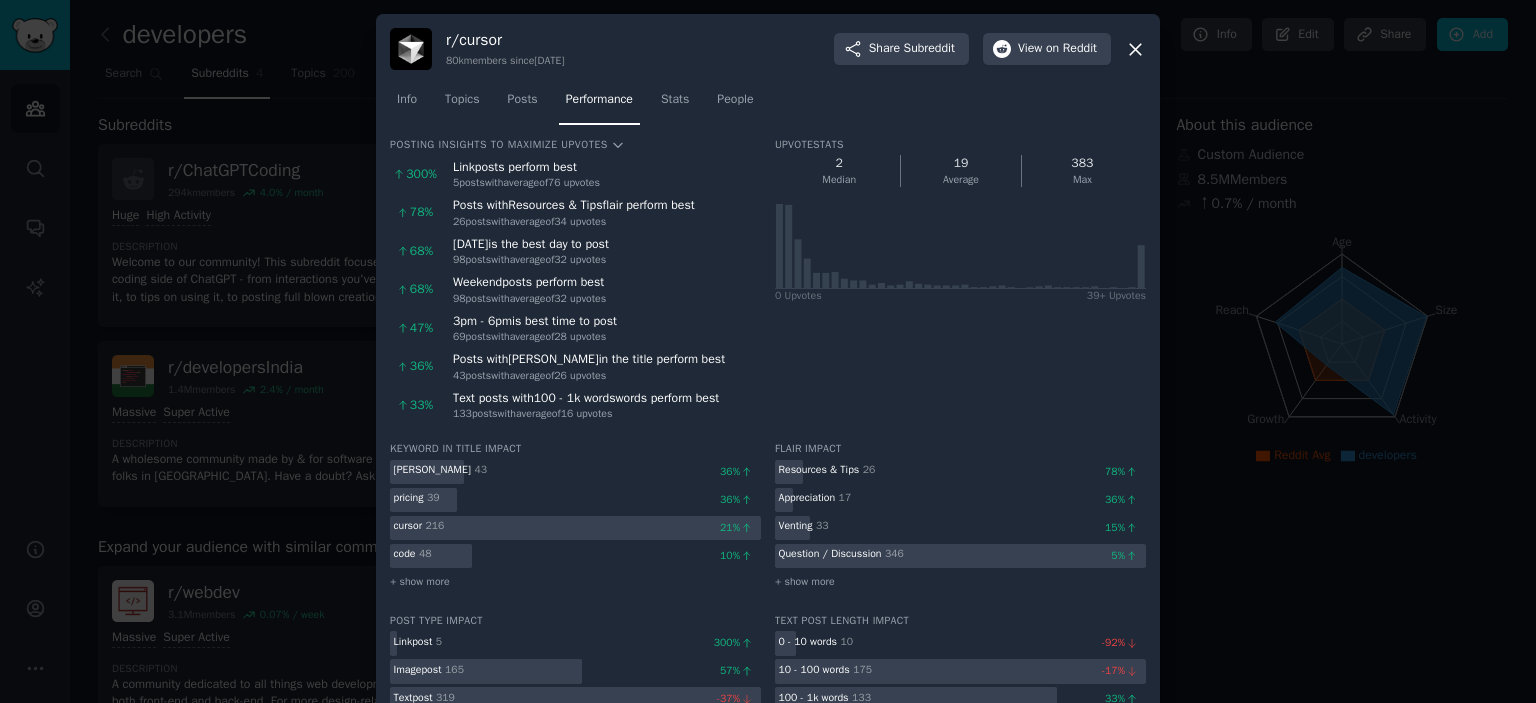 click 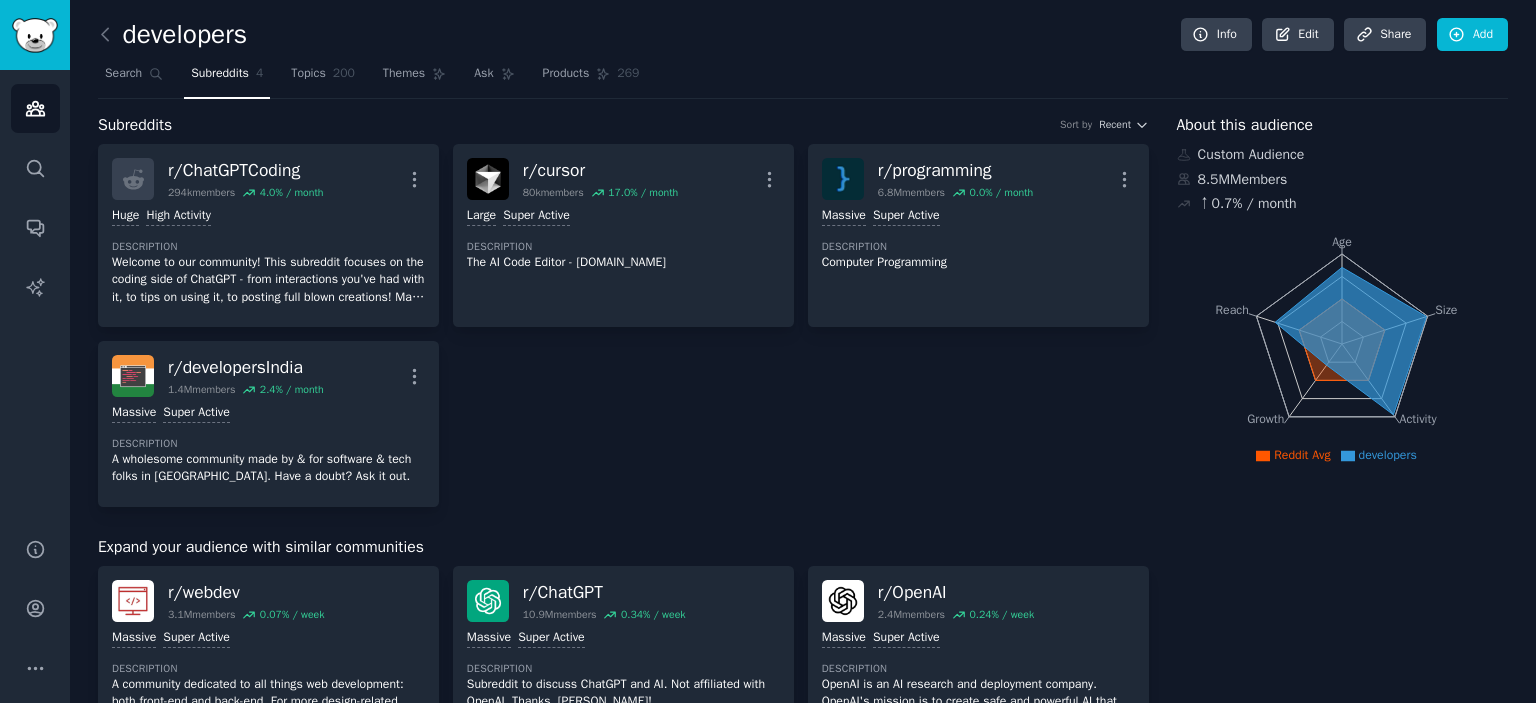 click on "r/ ChatGPTCoding 294k  members 4.0 % / month More Huge High Activity Description Welcome to our community! This subreddit focuses on the coding side of ChatGPT - from interactions you've had with it, to tips on using it, to posting full blown creations! Make sure to read our rules before posting!
r/ cursor 80k  members 17.0 % / month More Large Super Active Description The AI Code Editor - cursor.com r/ programming 6.8M  members 0.0 % / month More Massive Super Active Description Computer Programming r/ developersIndia 1.4M  members 2.4 % / month More Massive Super Active Description A wholesome community made by & for software & tech folks in India.
Have a doubt? Ask it out." at bounding box center [623, 325] 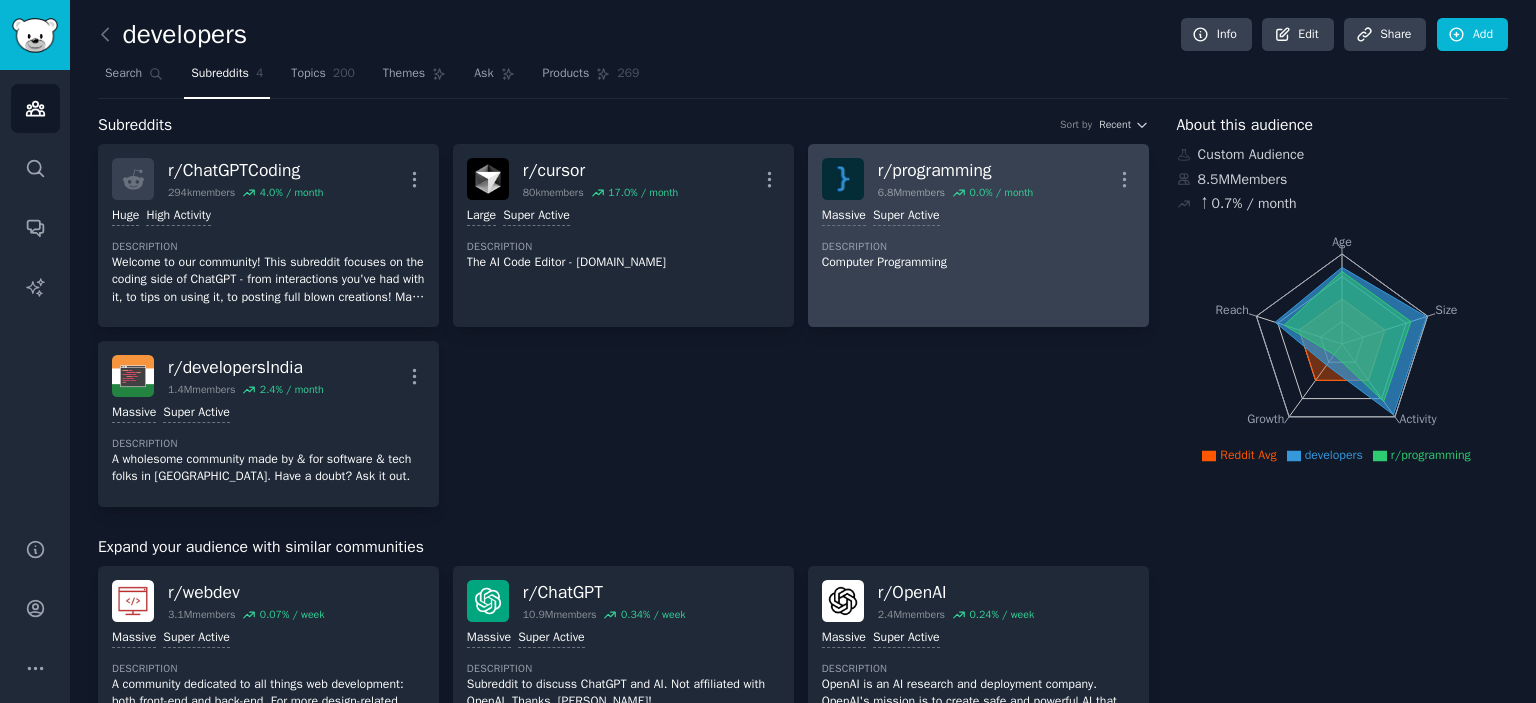 click on "Computer Programming" at bounding box center (978, 263) 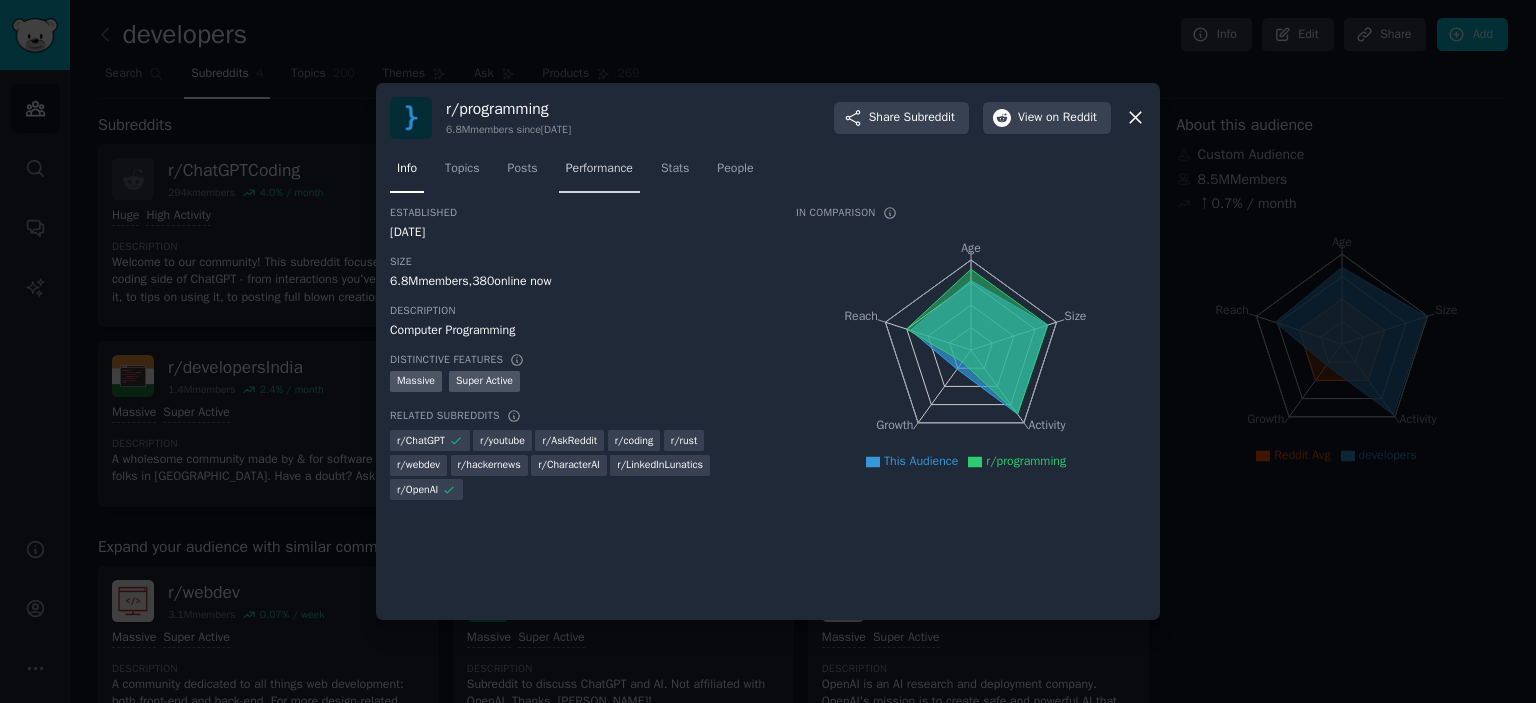 click on "Performance" at bounding box center [599, 169] 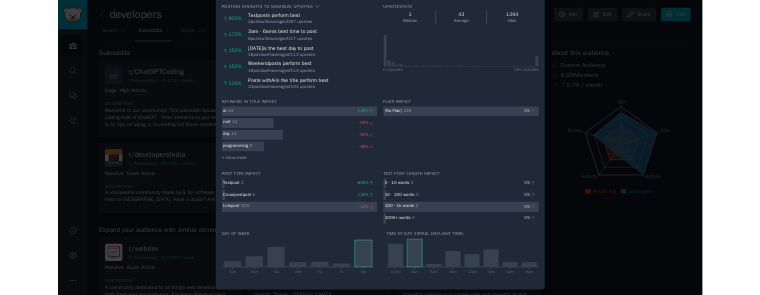 scroll, scrollTop: 0, scrollLeft: 0, axis: both 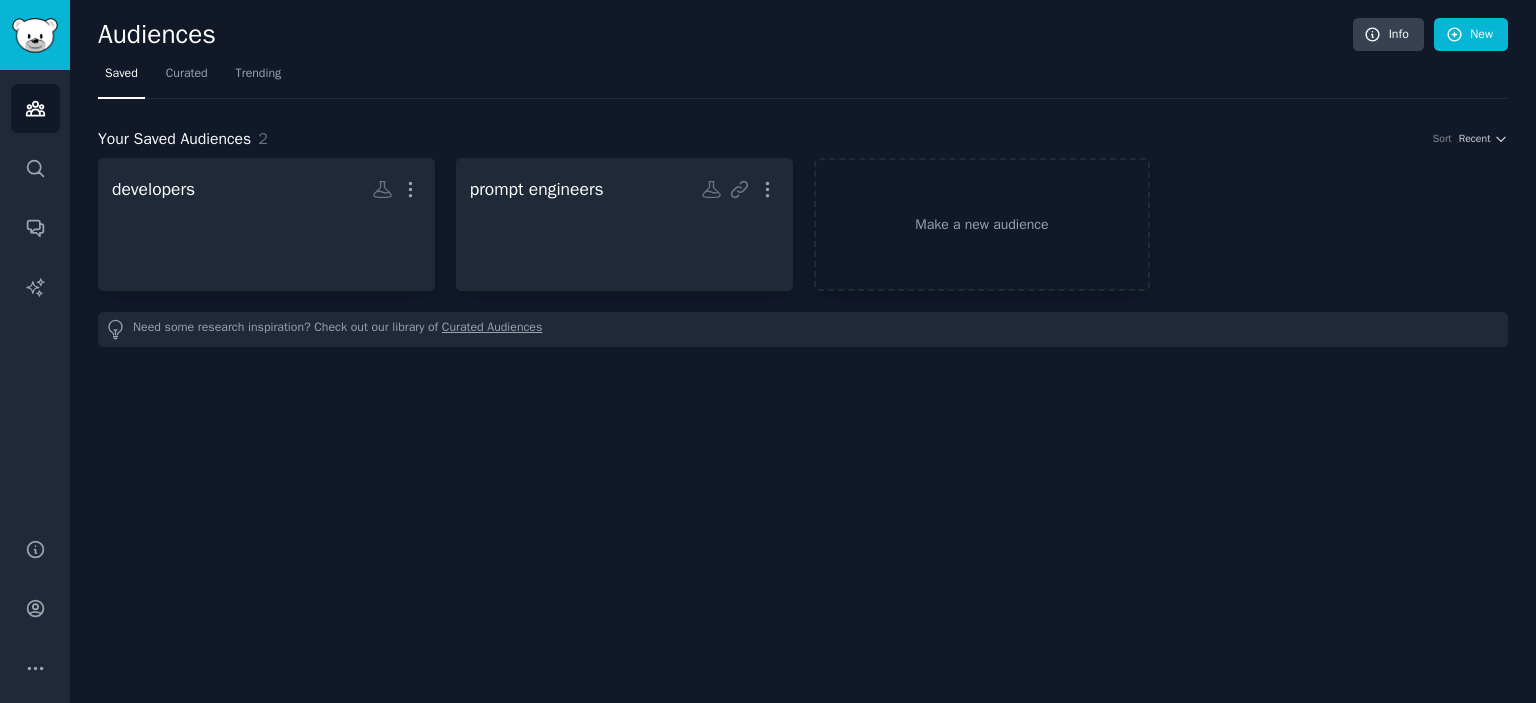click on "Audiences Info New Saved Curated Trending Your Saved Audiences 2 Sort Recent developers More prompt engineers More Make a new audience Need some research inspiration? Check out our library of  Curated Audiences" 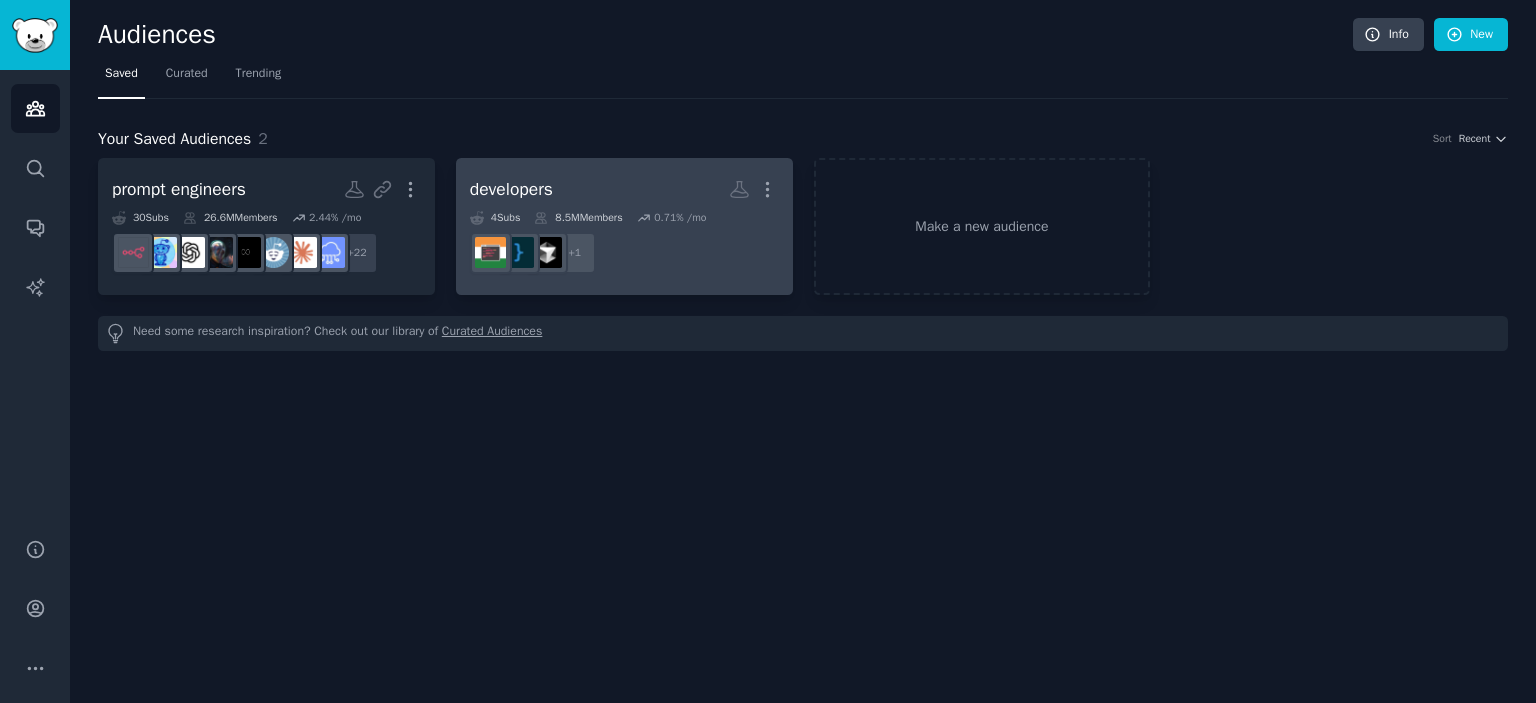 click on "developers" at bounding box center (511, 189) 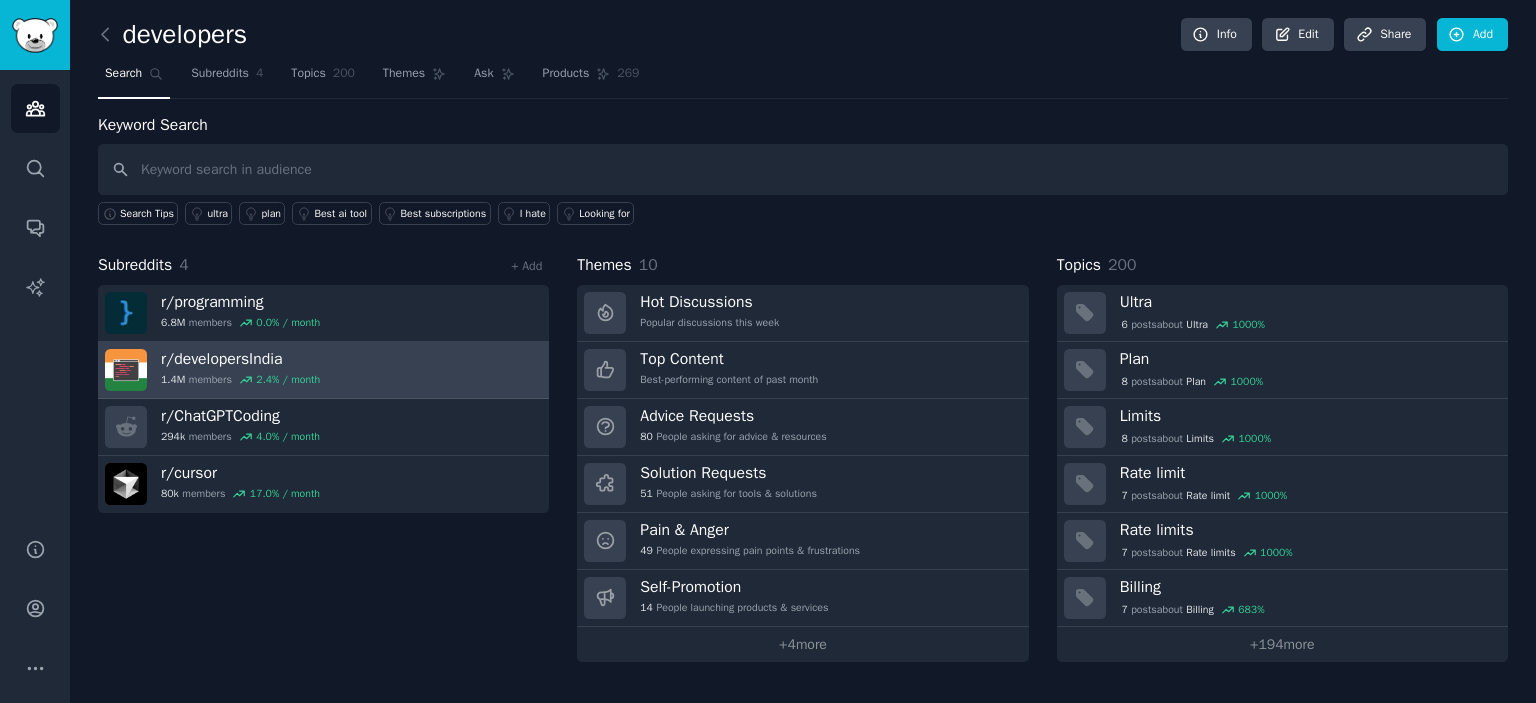 click on "r/ developersIndia 1.4M  members 2.4 % / month" at bounding box center (323, 370) 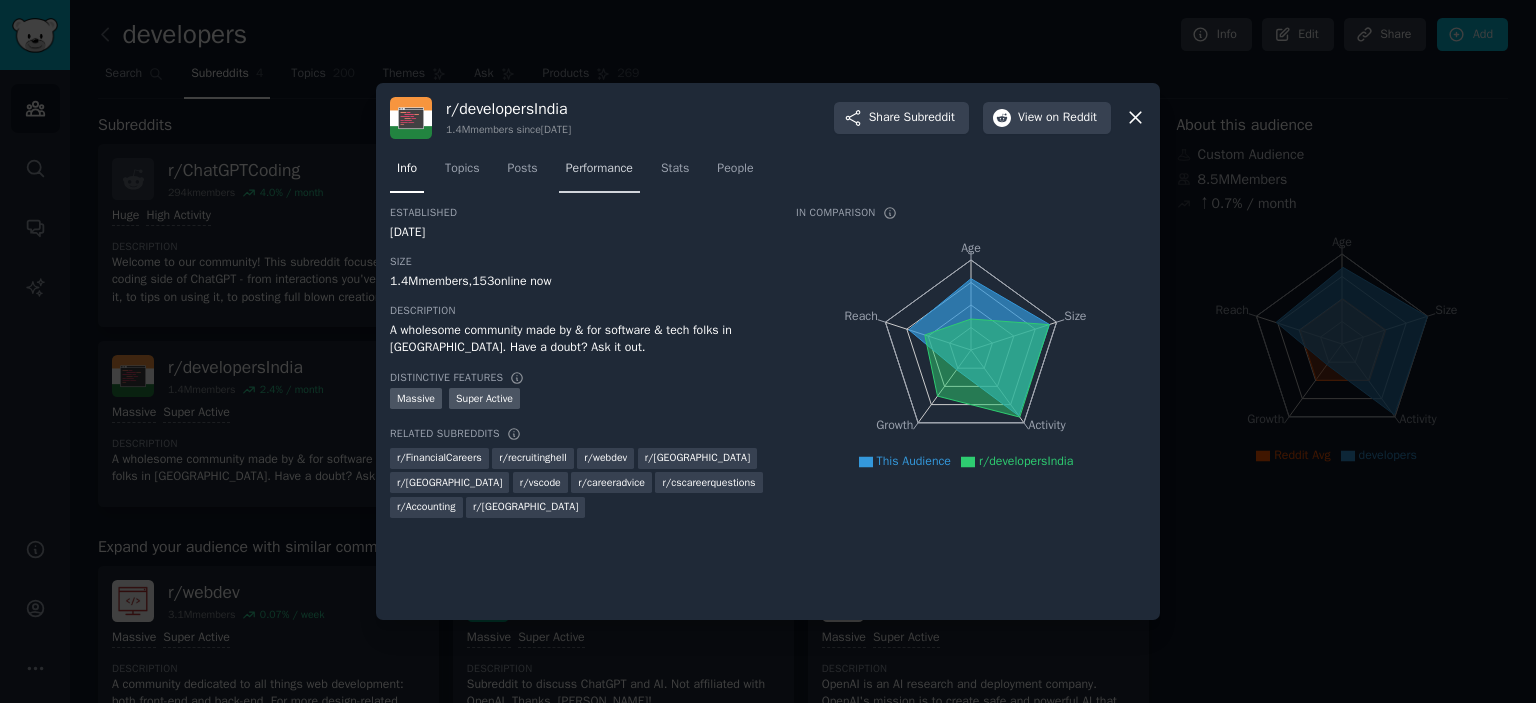 click on "Performance" at bounding box center [599, 169] 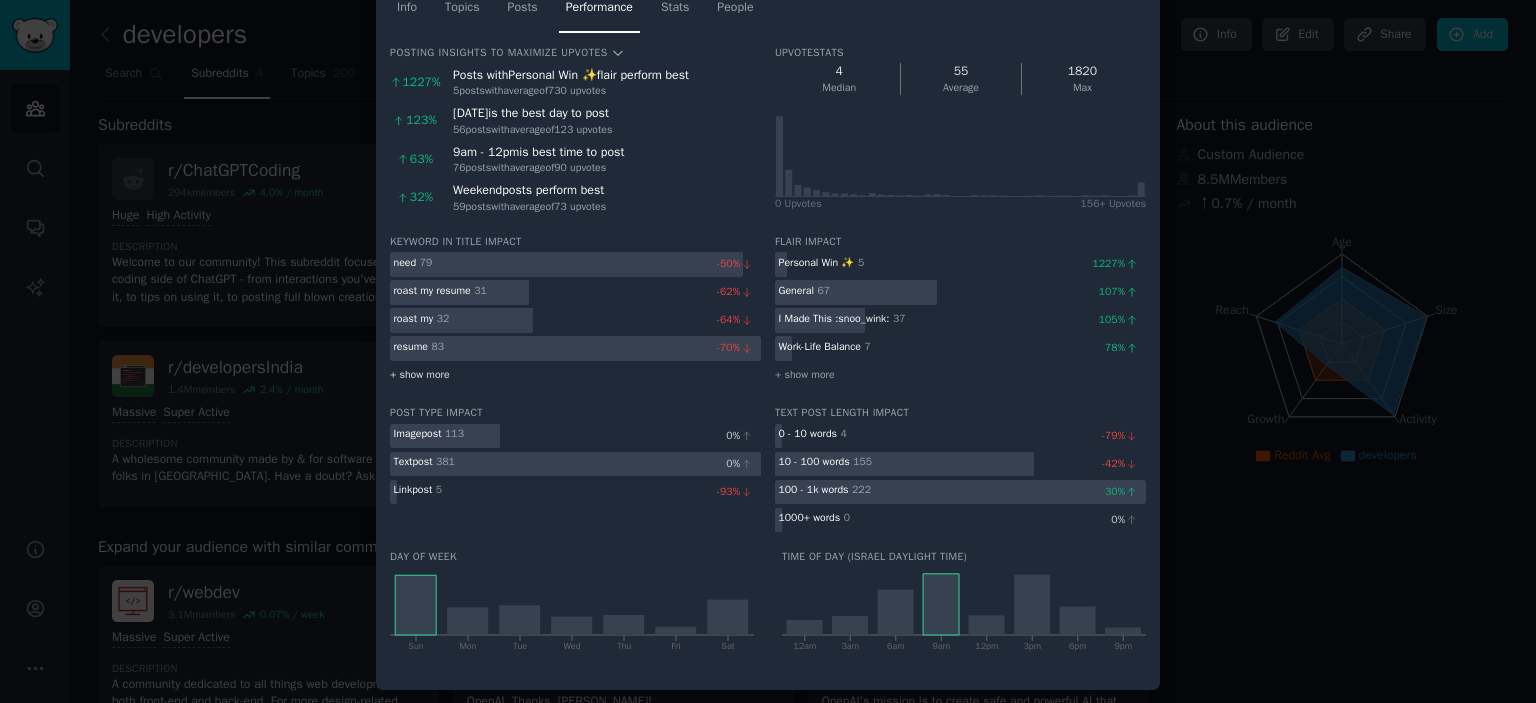 scroll, scrollTop: 0, scrollLeft: 0, axis: both 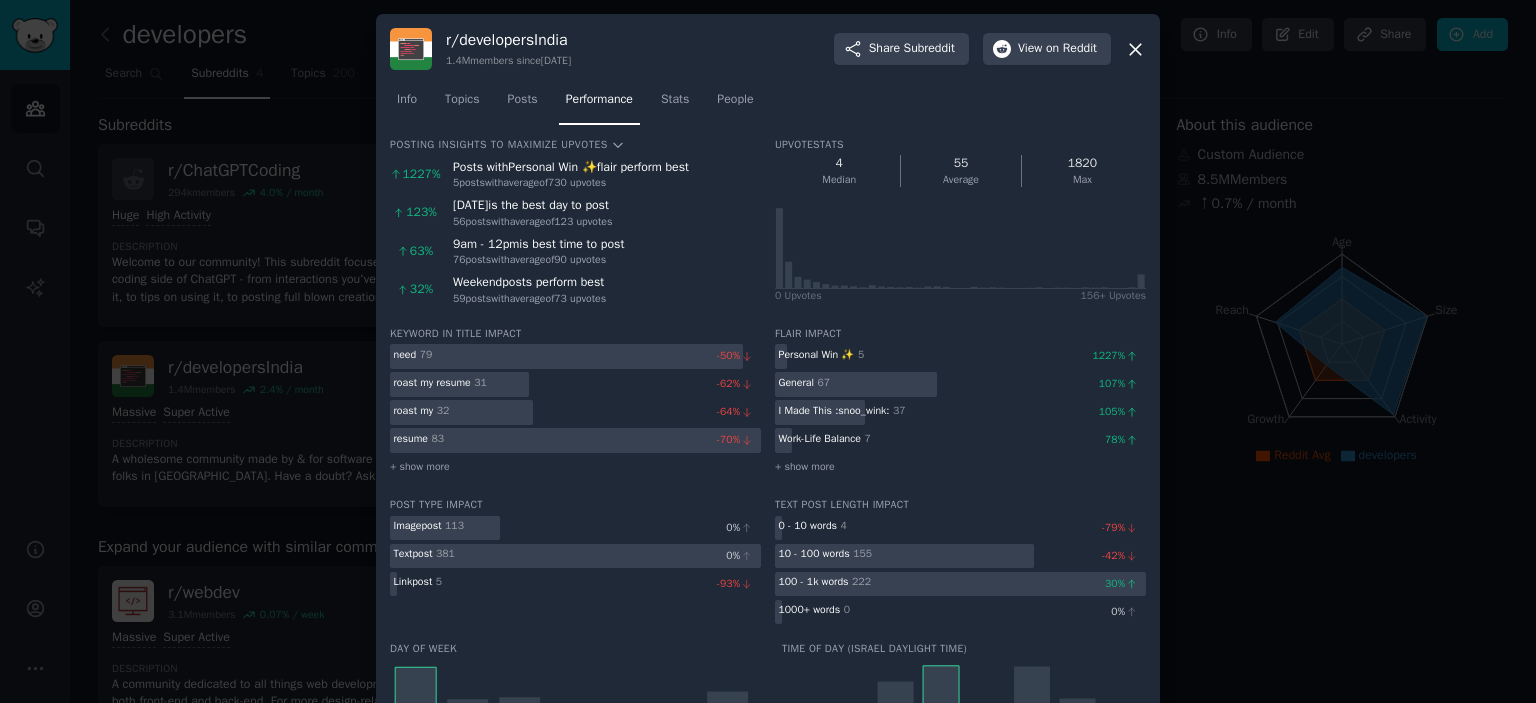 click on "need 79 -50 % roast my resume 31 -62 % roast my 32 -64 % resume 83 -70 % + show more" at bounding box center (575, 410) 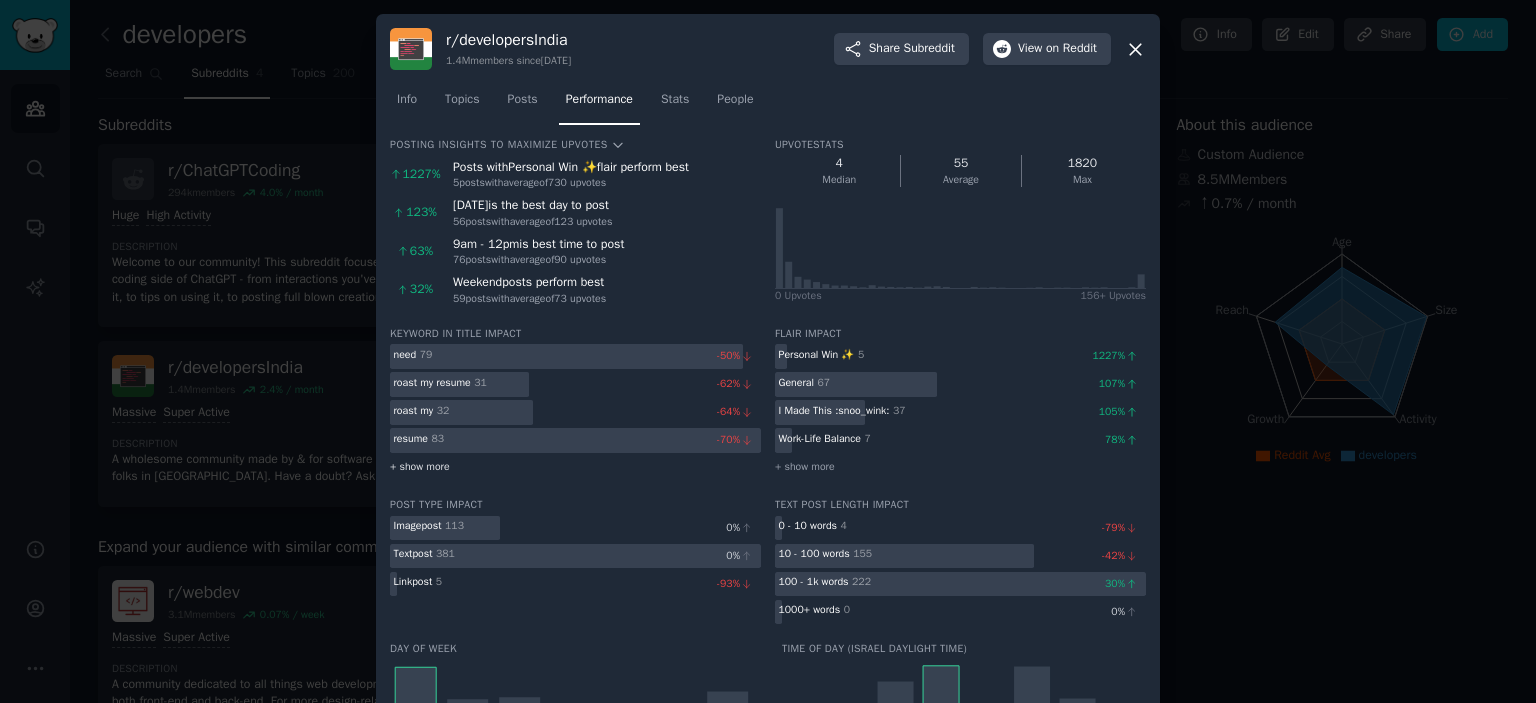 click on "+ show more" at bounding box center (420, 467) 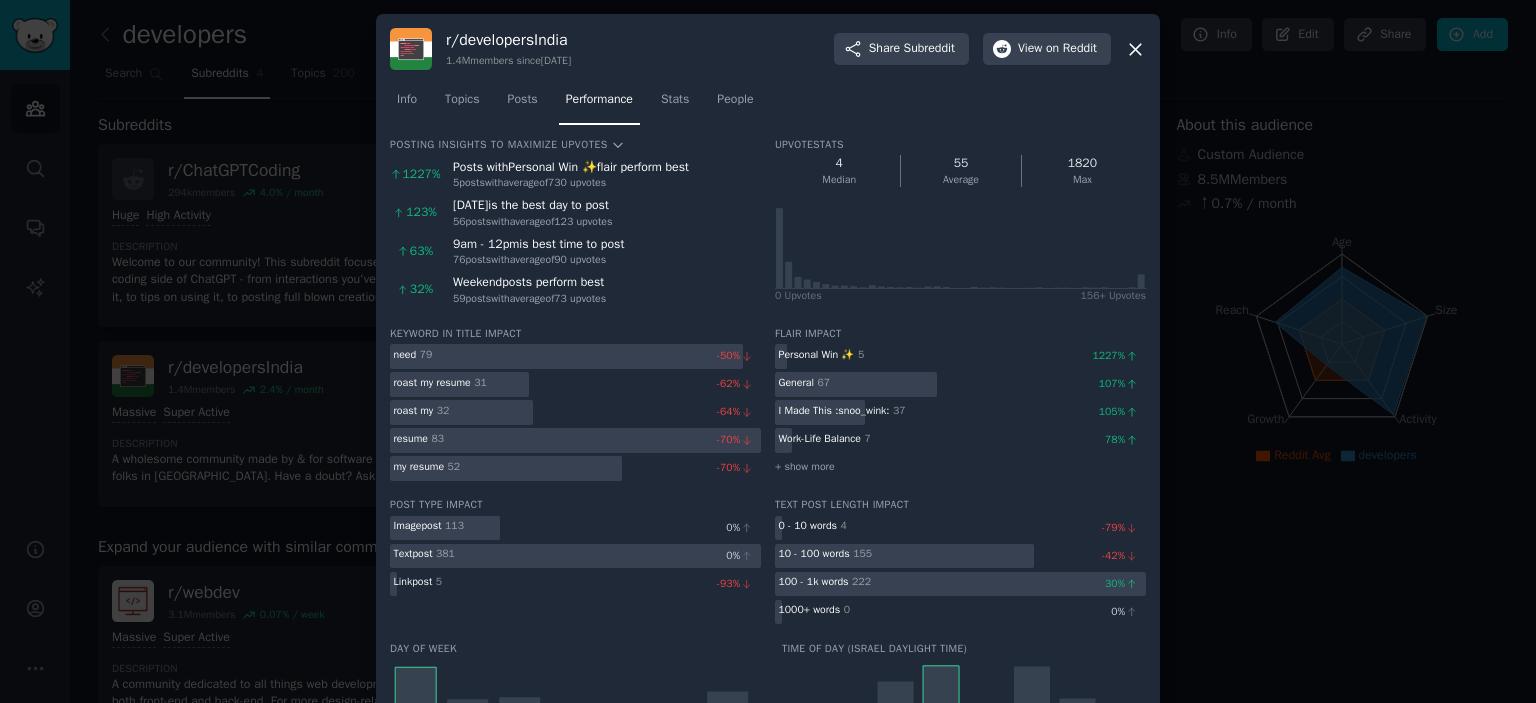 click at bounding box center [768, 351] 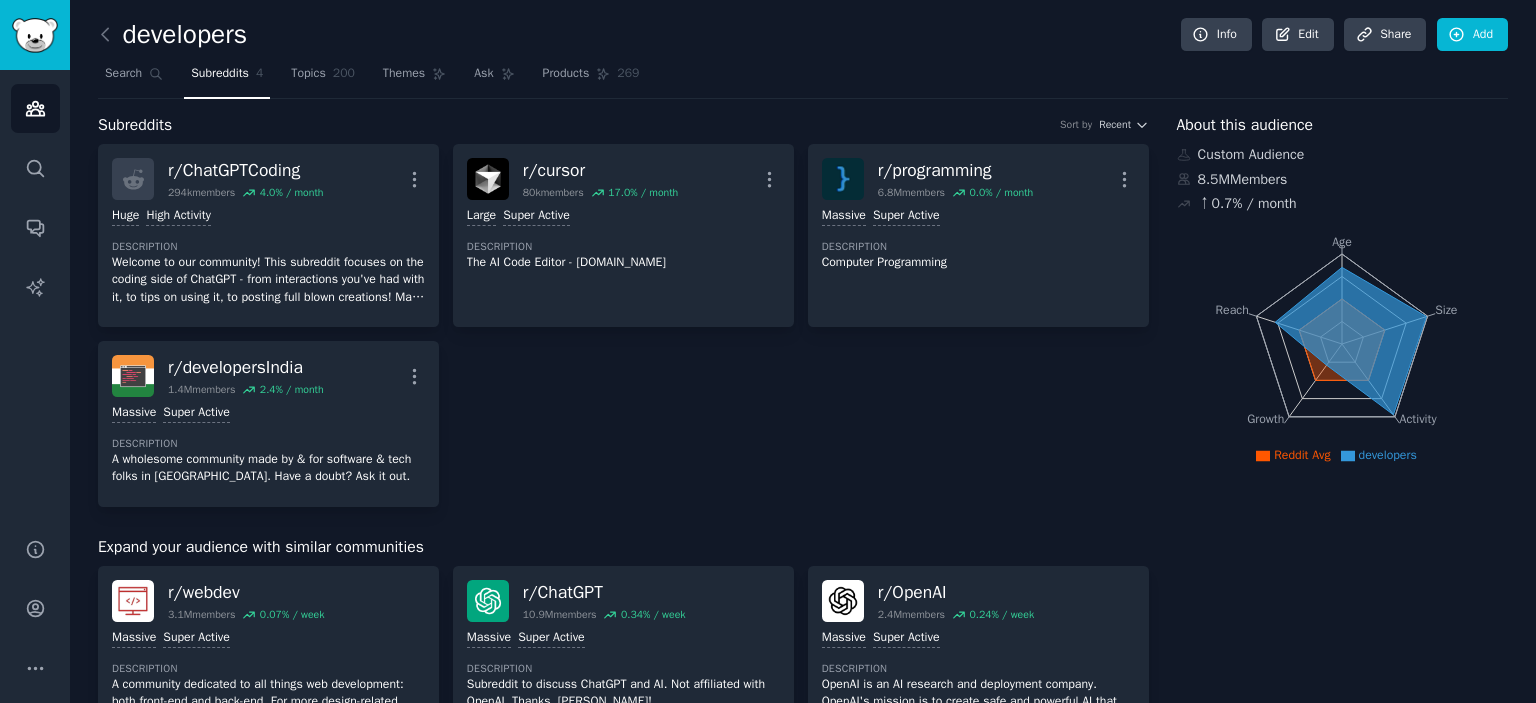 click on "r/ ChatGPTCoding 294k  members 4.0 % / month More Huge High Activity Description Welcome to our community! This subreddit focuses on the coding side of ChatGPT - from interactions you've had with it, to tips on using it, to posting full blown creations! Make sure to read our rules before posting!
r/ cursor 80k  members 17.0 % / month More Large Super Active Description The AI Code Editor - cursor.com r/ programming 6.8M  members 0.0 % / month More Massive Super Active Description Computer Programming r/ developersIndia 1.4M  members 2.4 % / month More Massive Super Active Description A wholesome community made by & for software & tech folks in India.
Have a doubt? Ask it out." at bounding box center [623, 325] 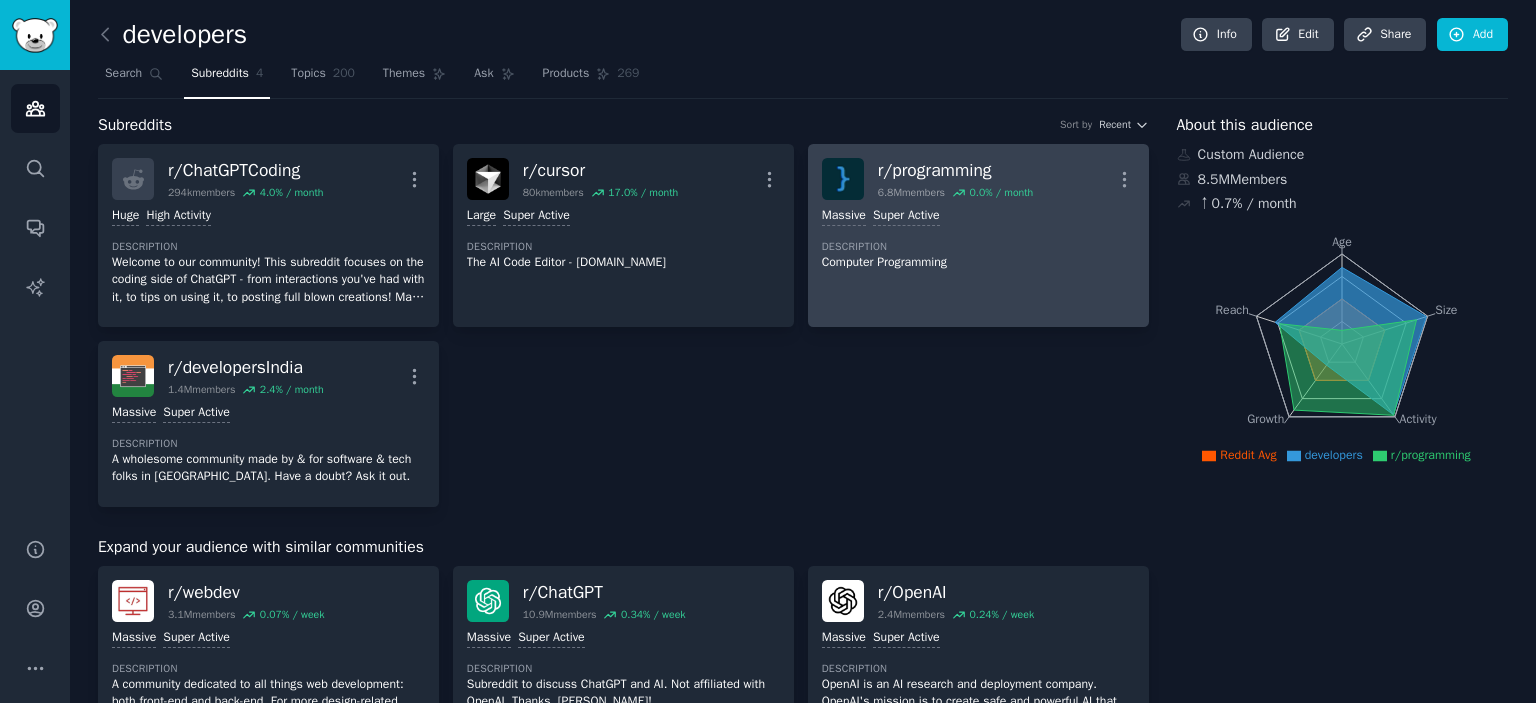 click on "Massive Super Active Description Computer Programming" at bounding box center (978, 239) 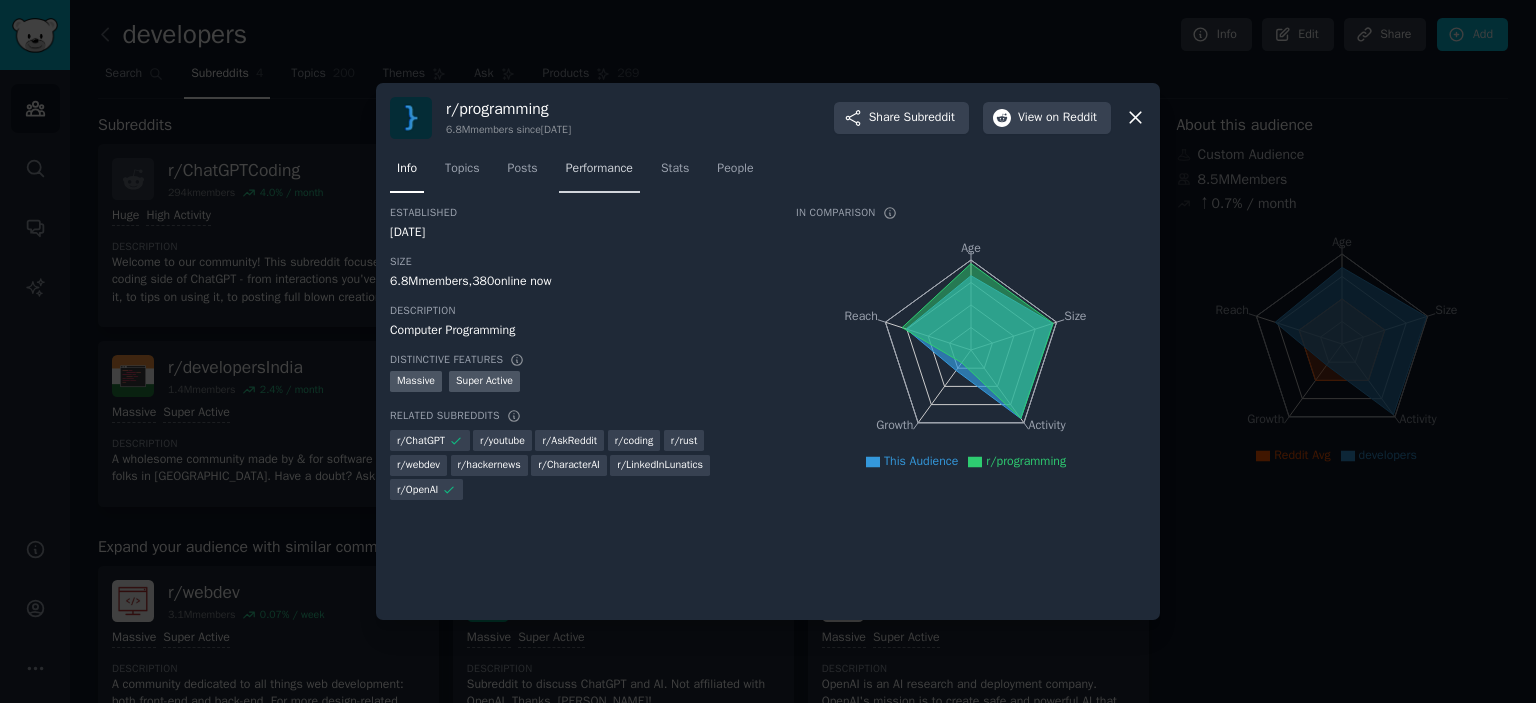 click on "Performance" at bounding box center (599, 169) 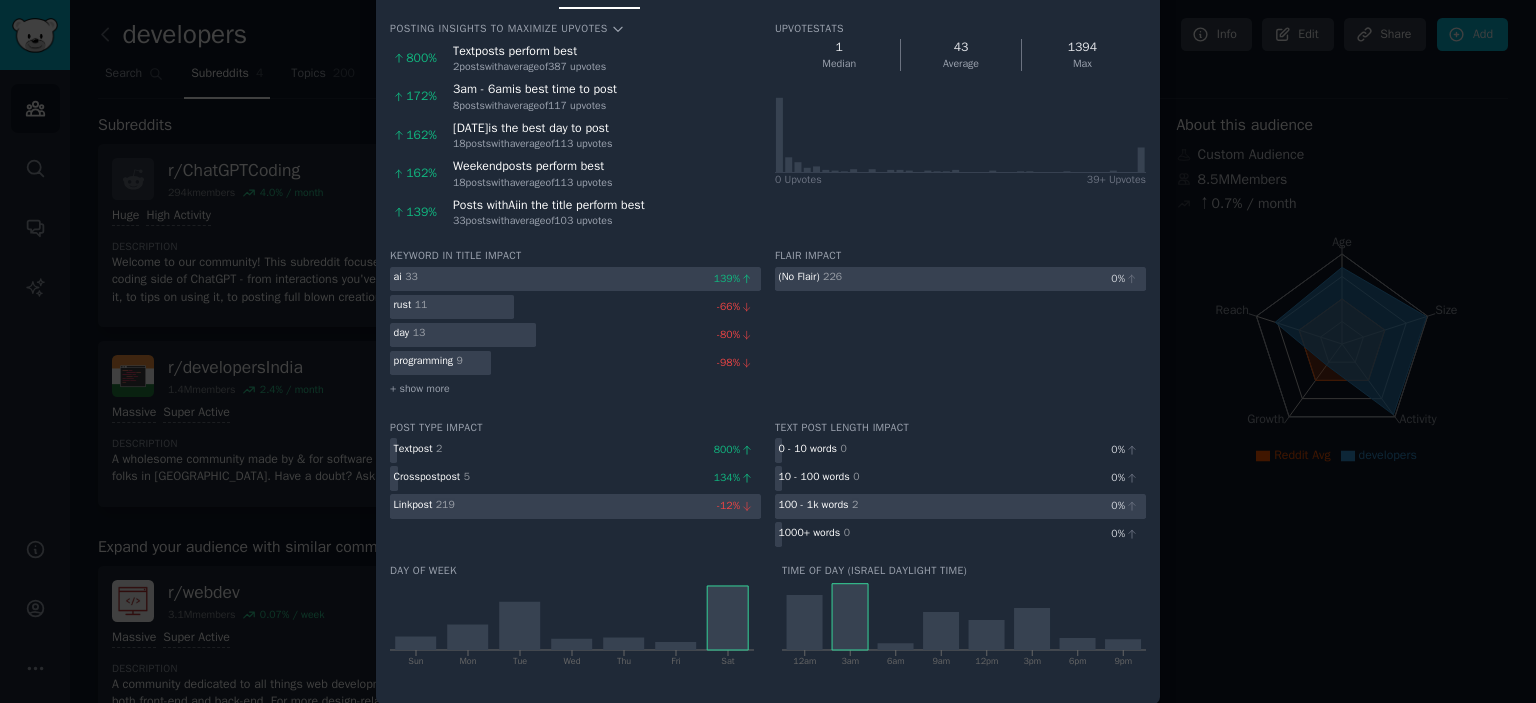 scroll, scrollTop: 130, scrollLeft: 0, axis: vertical 